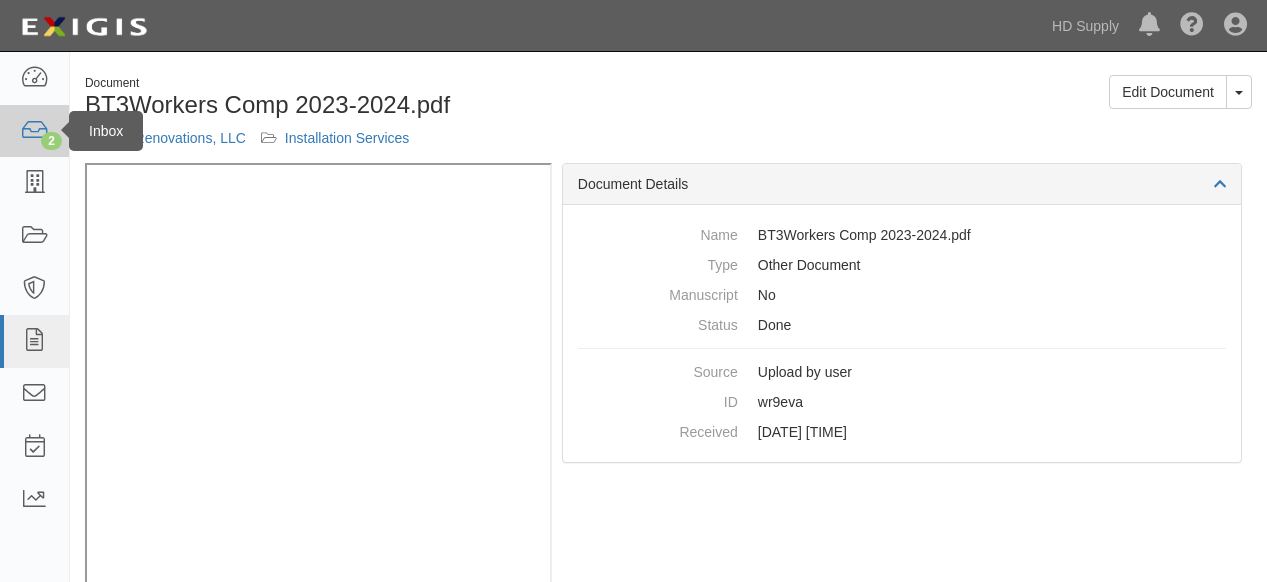 scroll, scrollTop: 0, scrollLeft: 0, axis: both 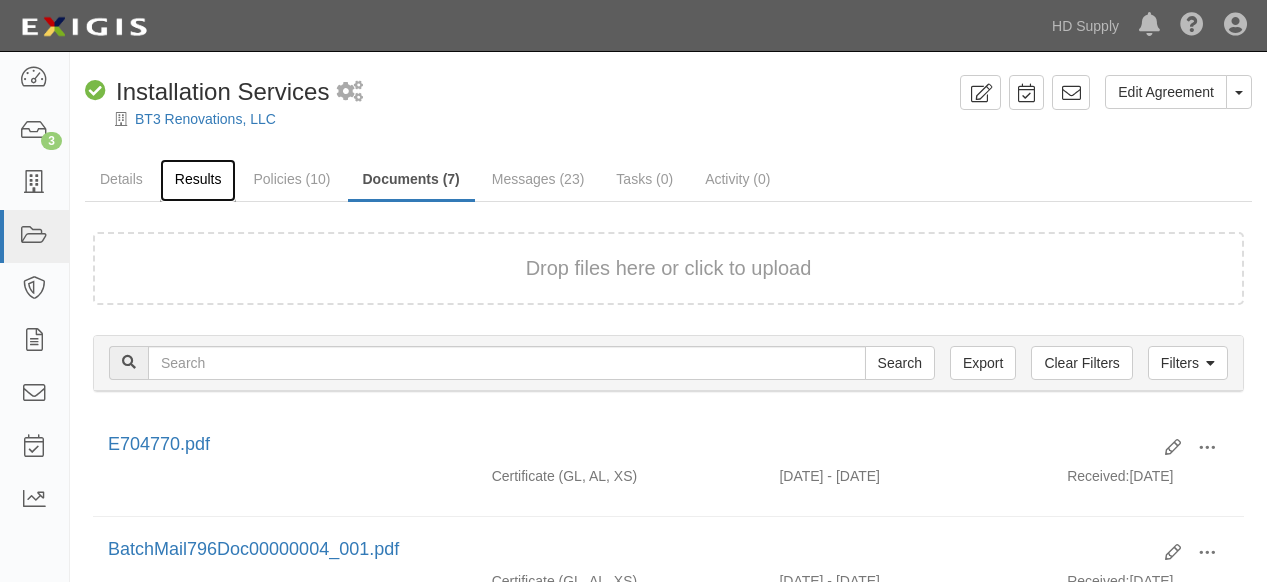 click on "Results" at bounding box center [198, 180] 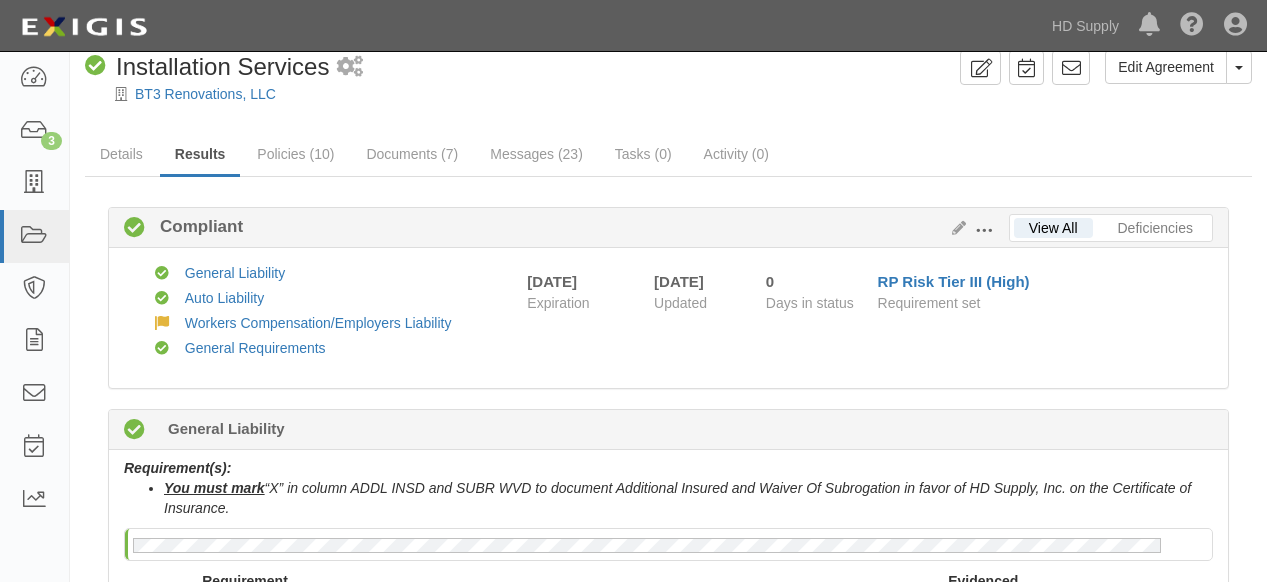scroll, scrollTop: 0, scrollLeft: 0, axis: both 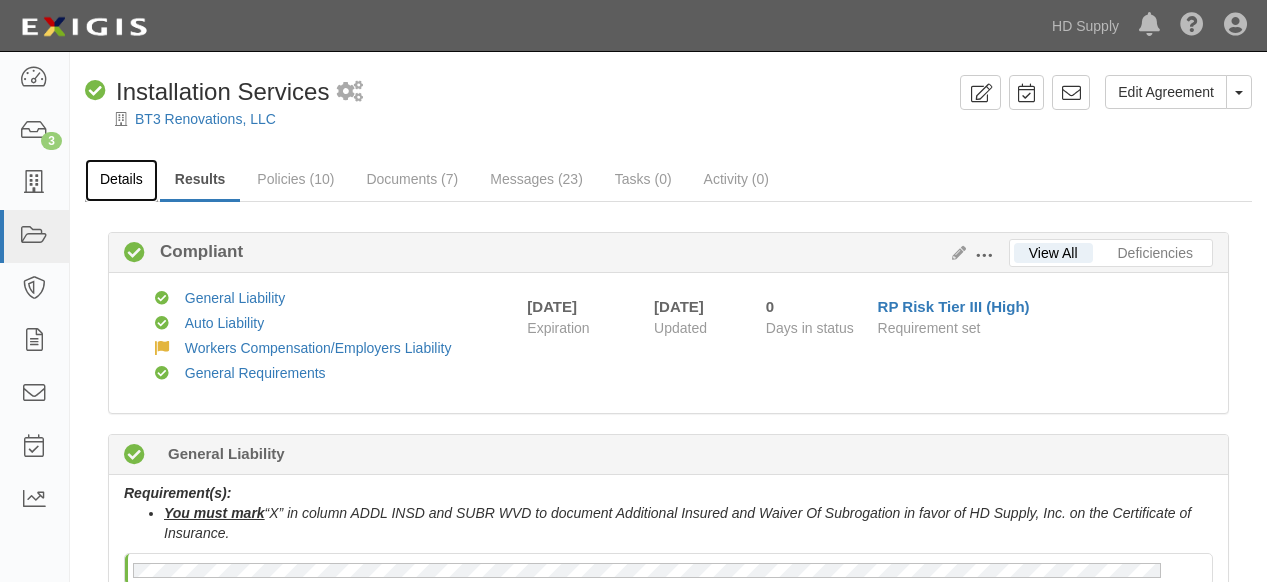 click on "Details" at bounding box center [121, 180] 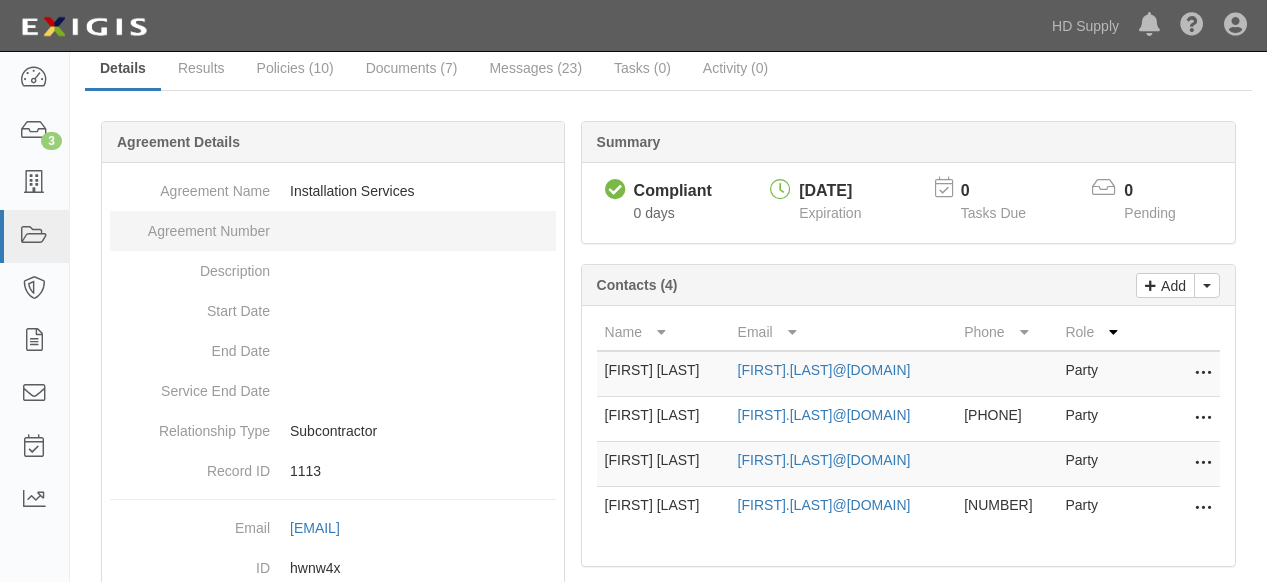 scroll, scrollTop: 0, scrollLeft: 0, axis: both 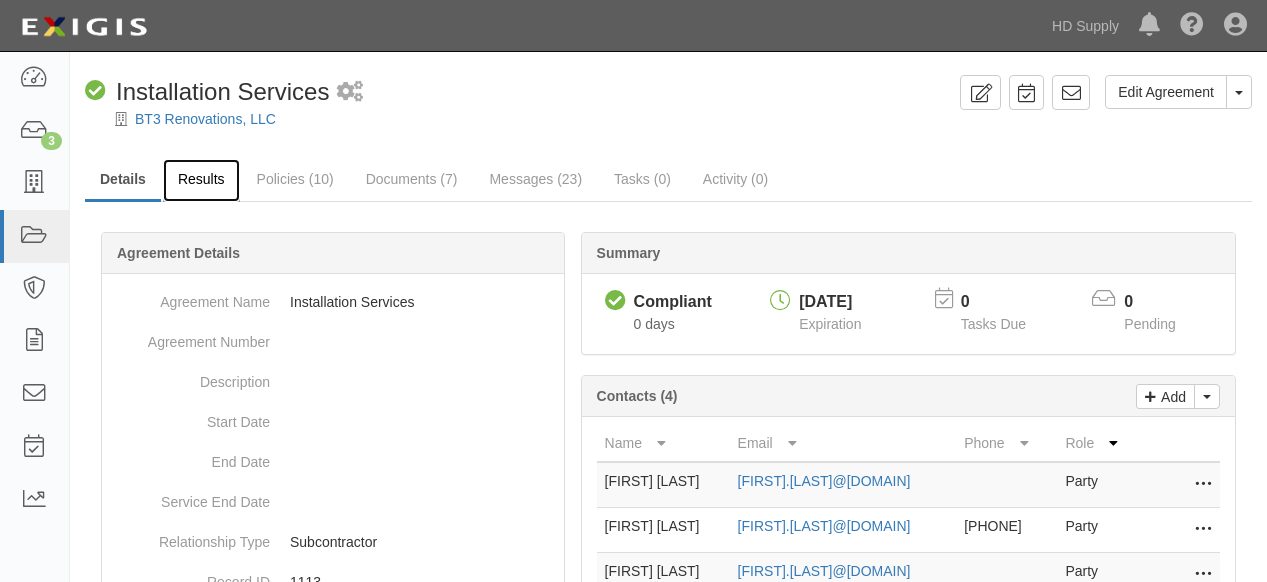 click on "Results" at bounding box center (201, 180) 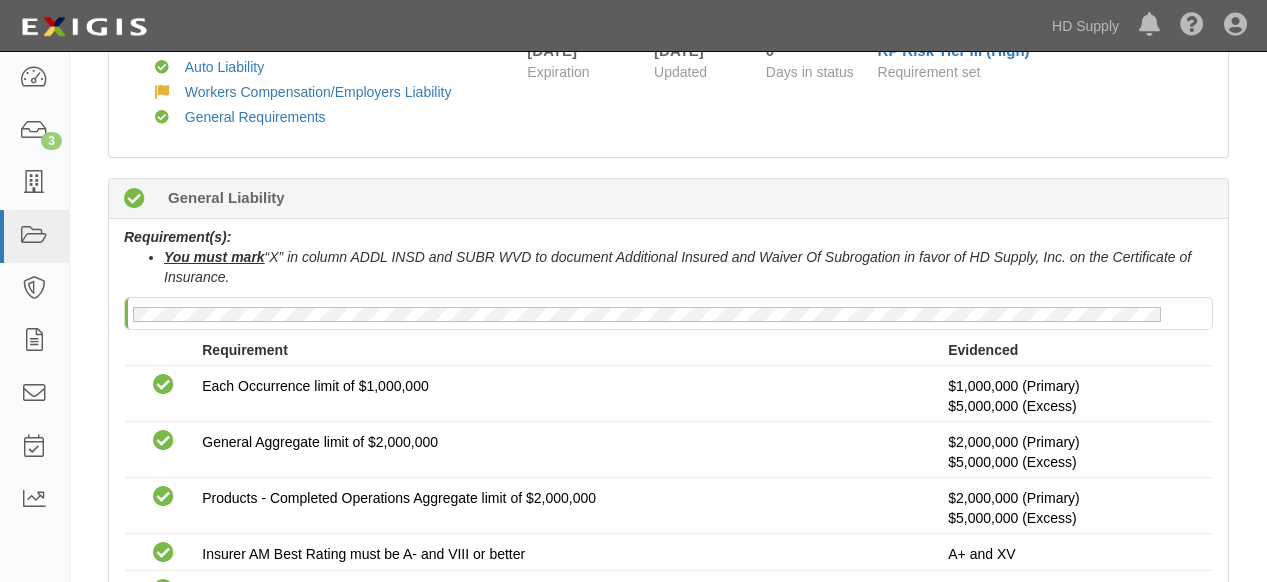 scroll, scrollTop: 0, scrollLeft: 0, axis: both 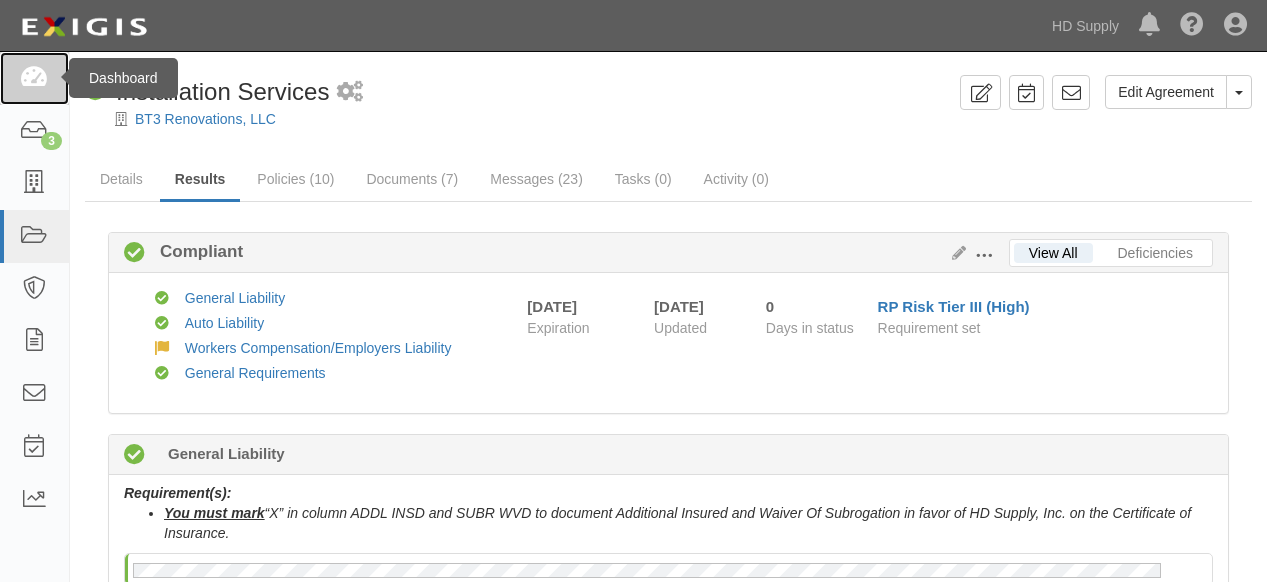 click at bounding box center (34, 78) 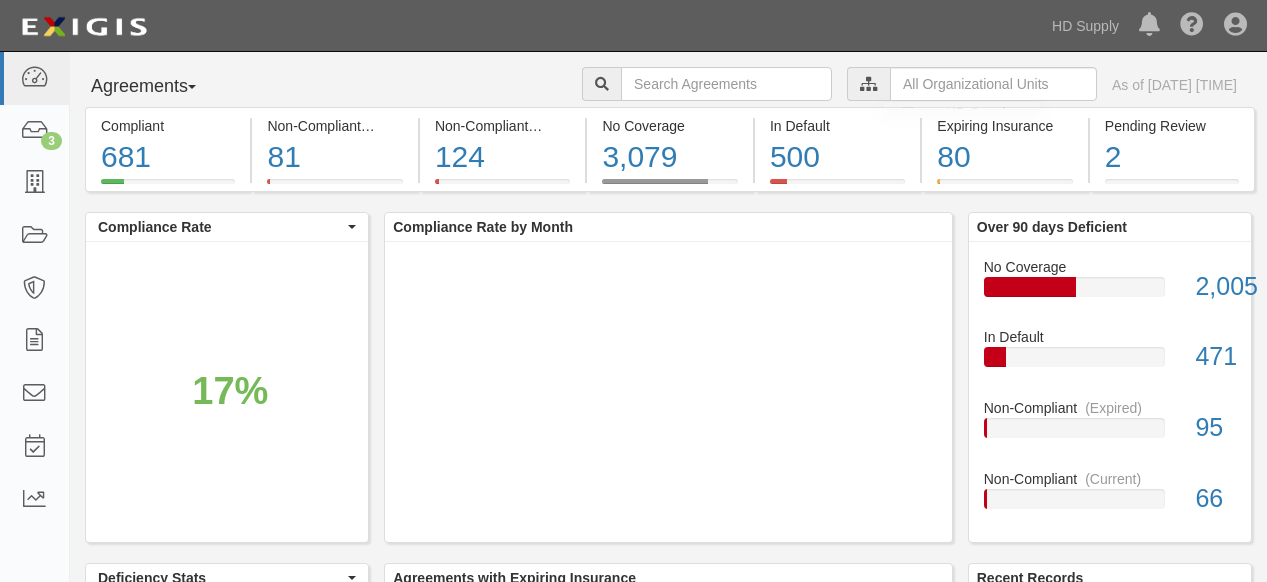 scroll, scrollTop: 0, scrollLeft: 0, axis: both 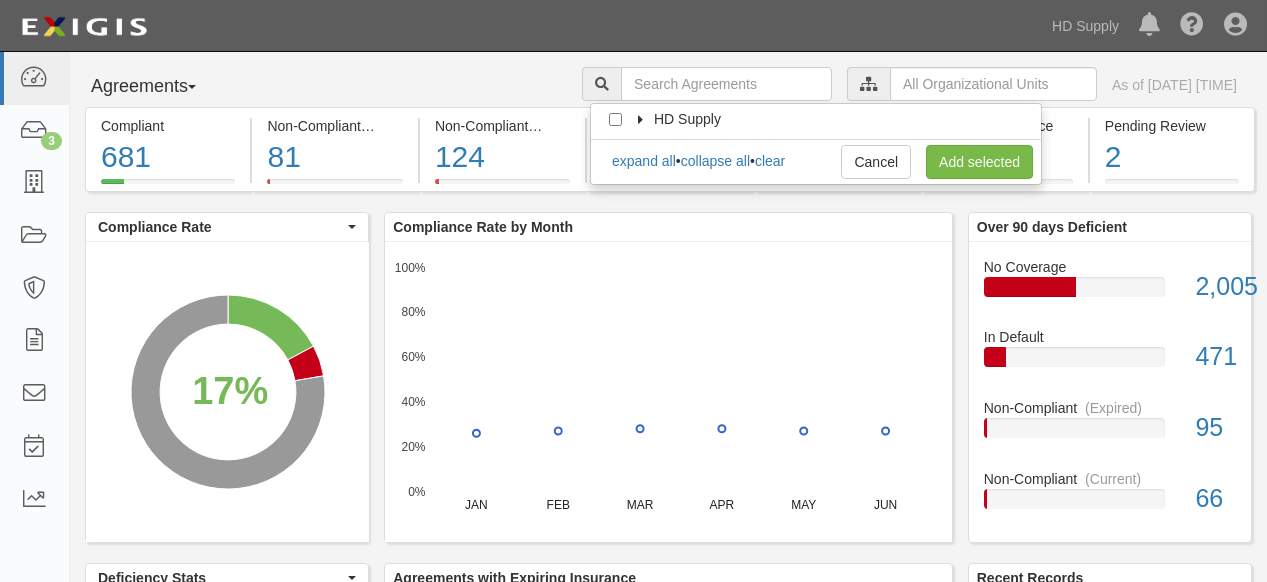 click at bounding box center (642, 120) 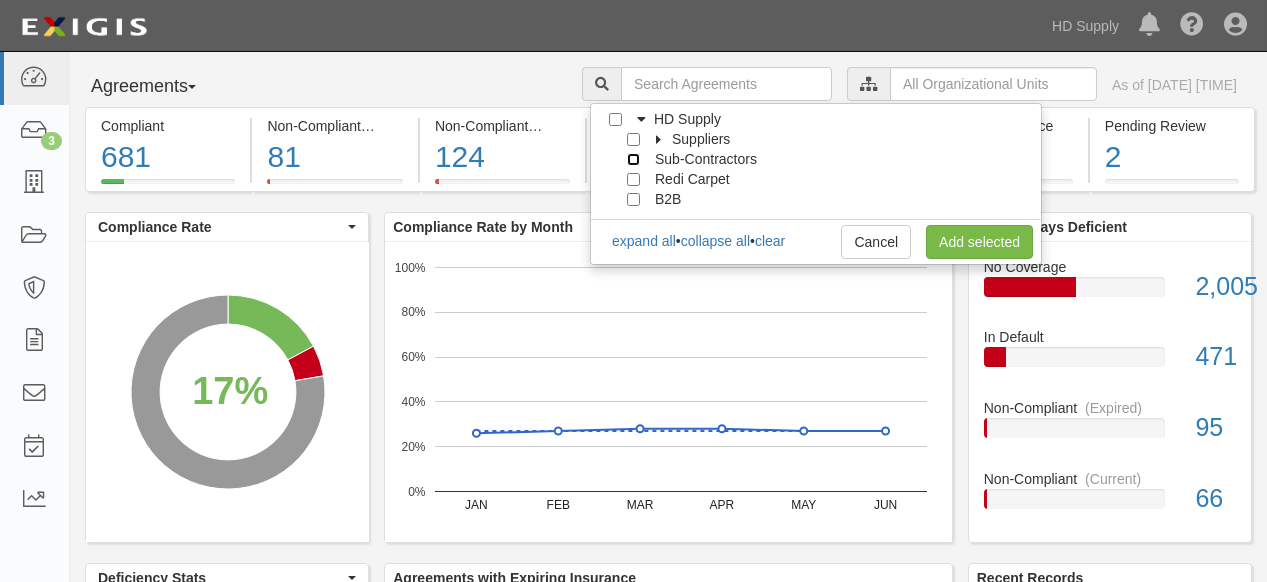 click on "Sub-Contractors" at bounding box center (633, 159) 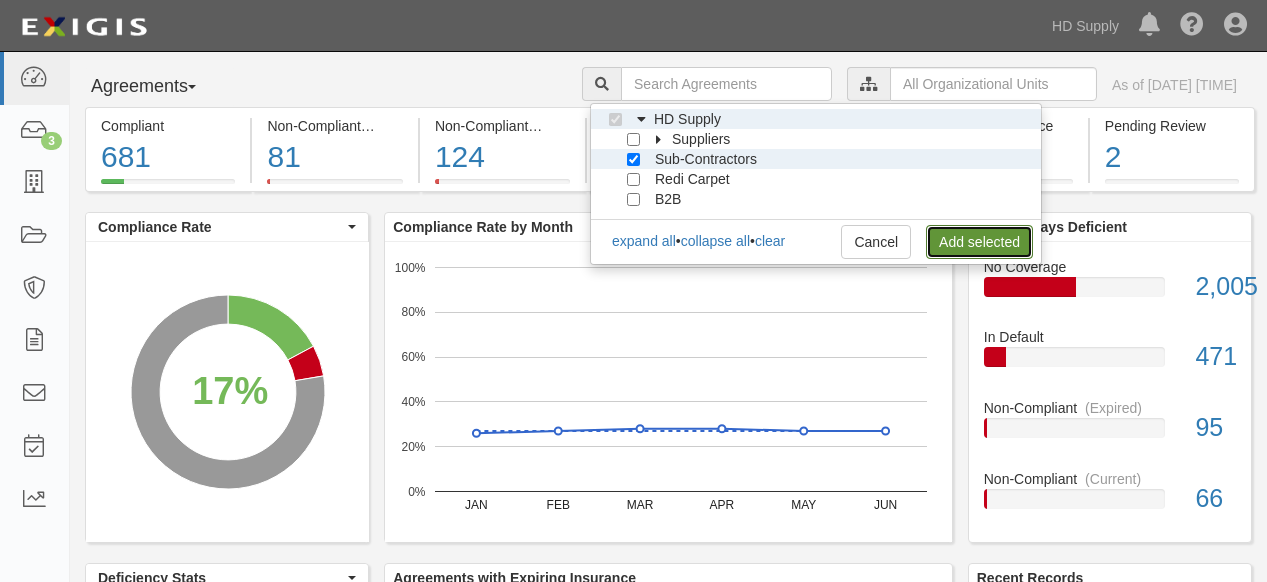 click on "Add selected" at bounding box center [979, 242] 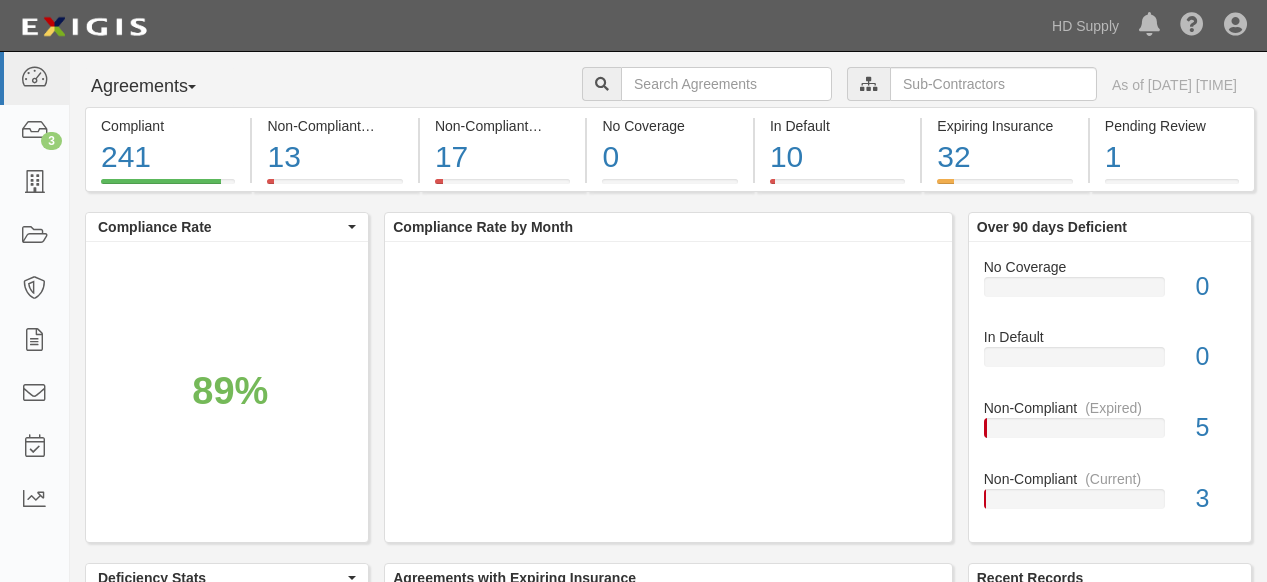scroll, scrollTop: 0, scrollLeft: 0, axis: both 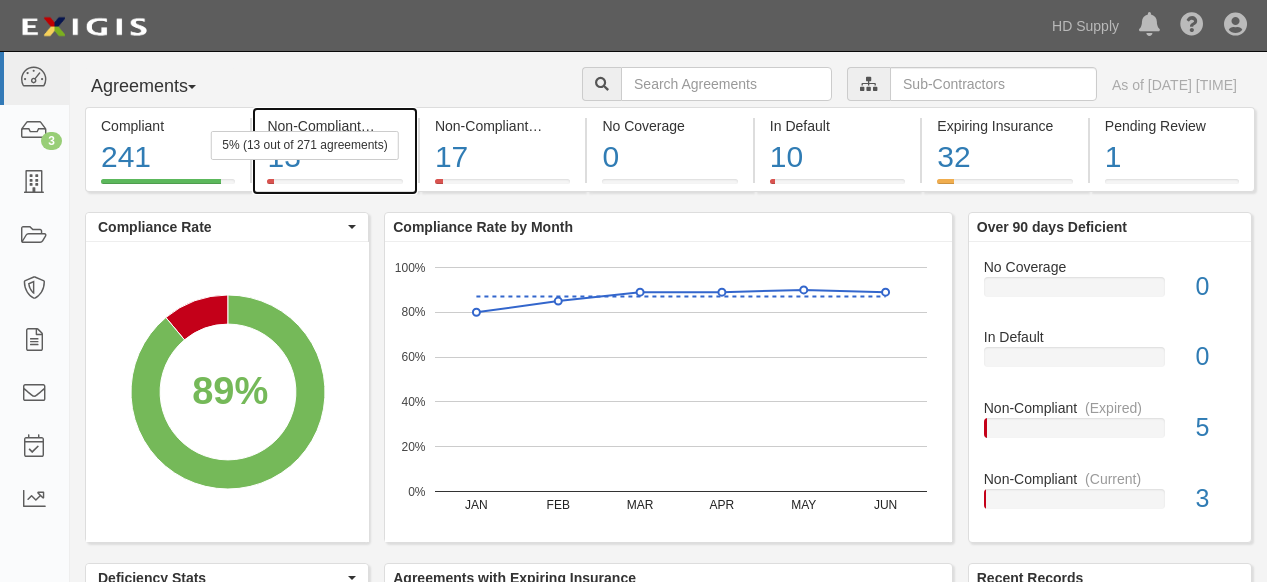 click on "13" at bounding box center [334, 157] 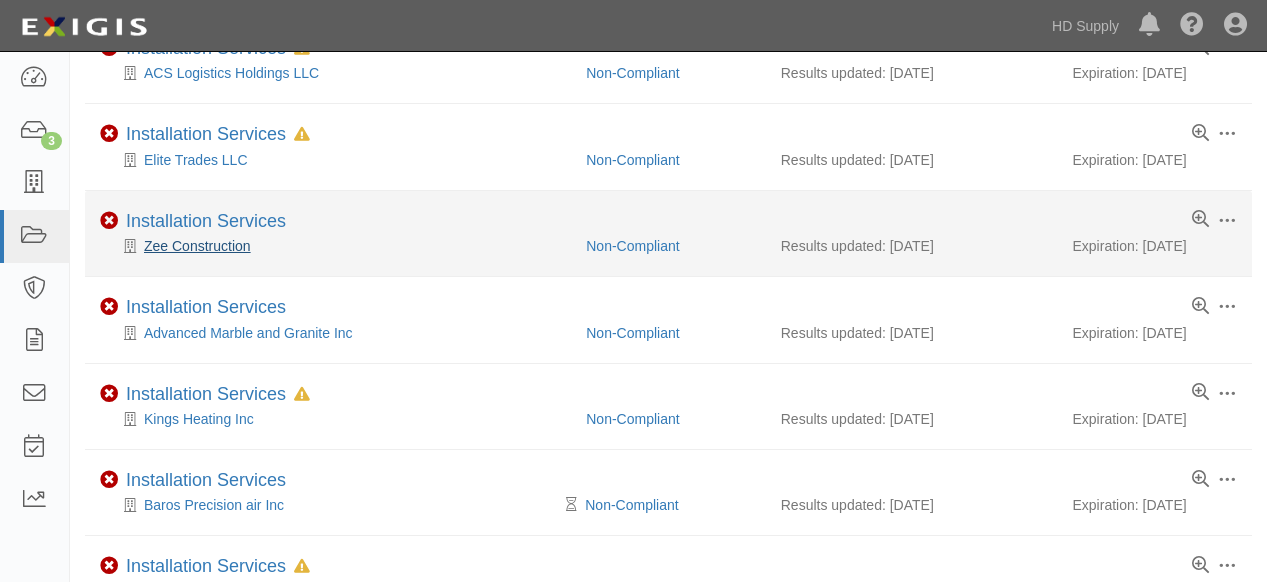 scroll, scrollTop: 666, scrollLeft: 0, axis: vertical 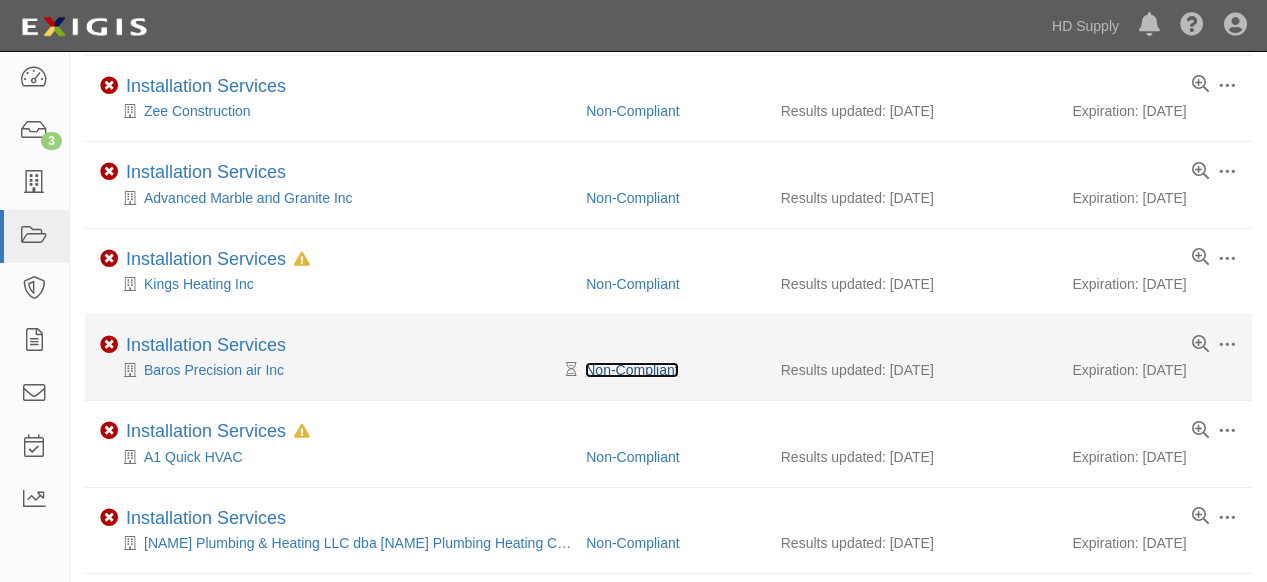 click on "Non-Compliant" at bounding box center (631, 370) 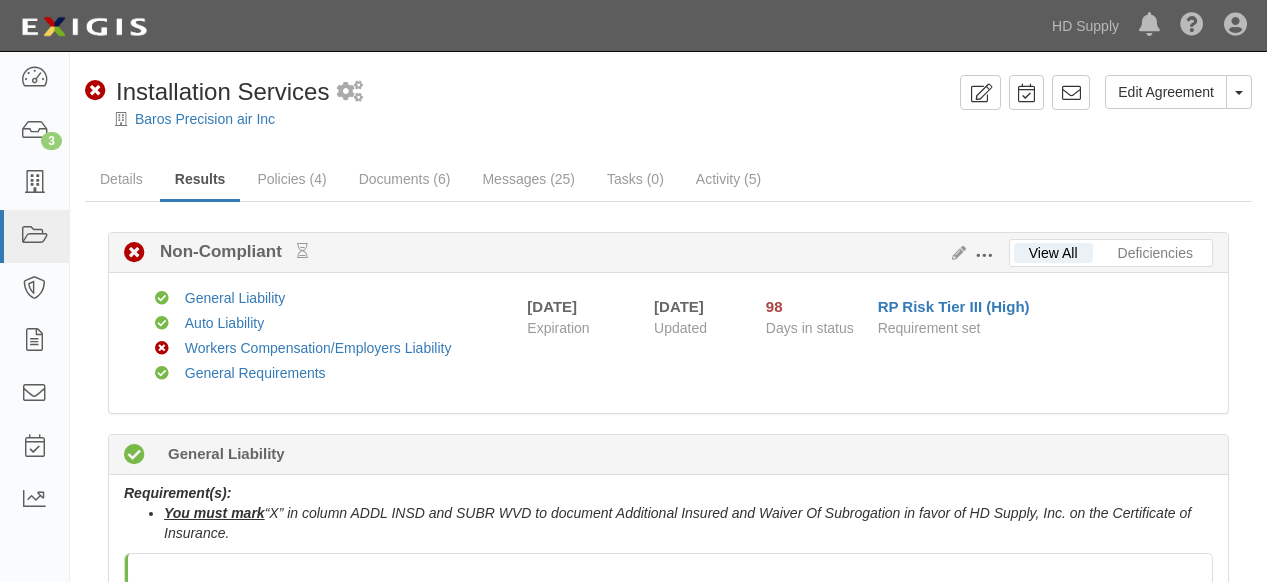 scroll, scrollTop: 0, scrollLeft: 0, axis: both 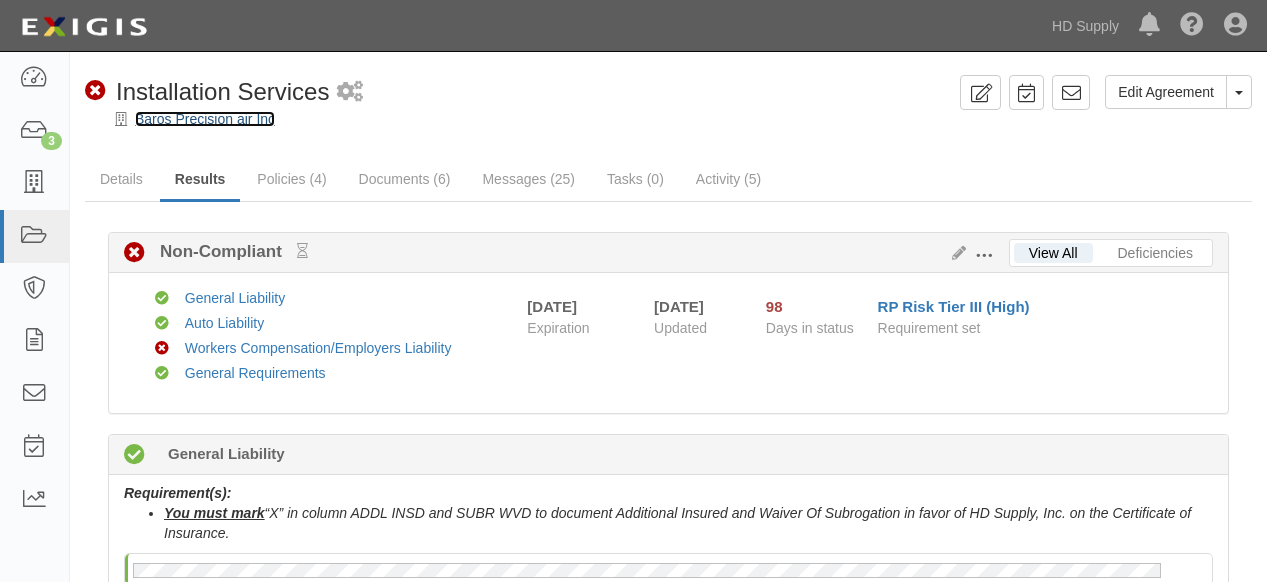 click on "Baros Precision air Inc" at bounding box center [205, 119] 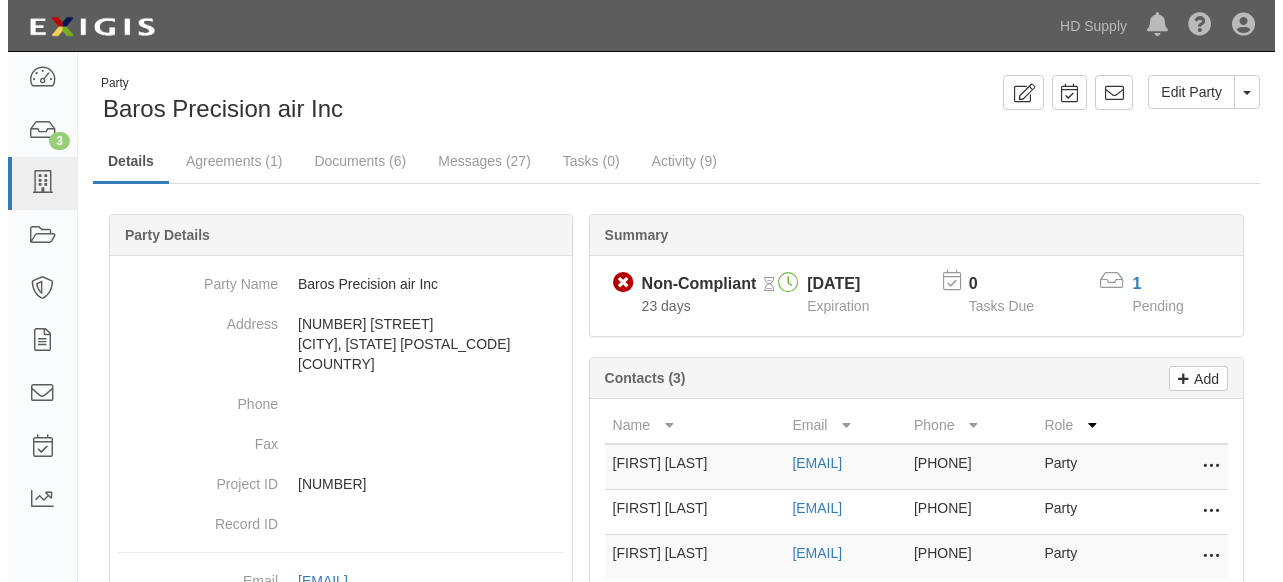 scroll, scrollTop: 0, scrollLeft: 0, axis: both 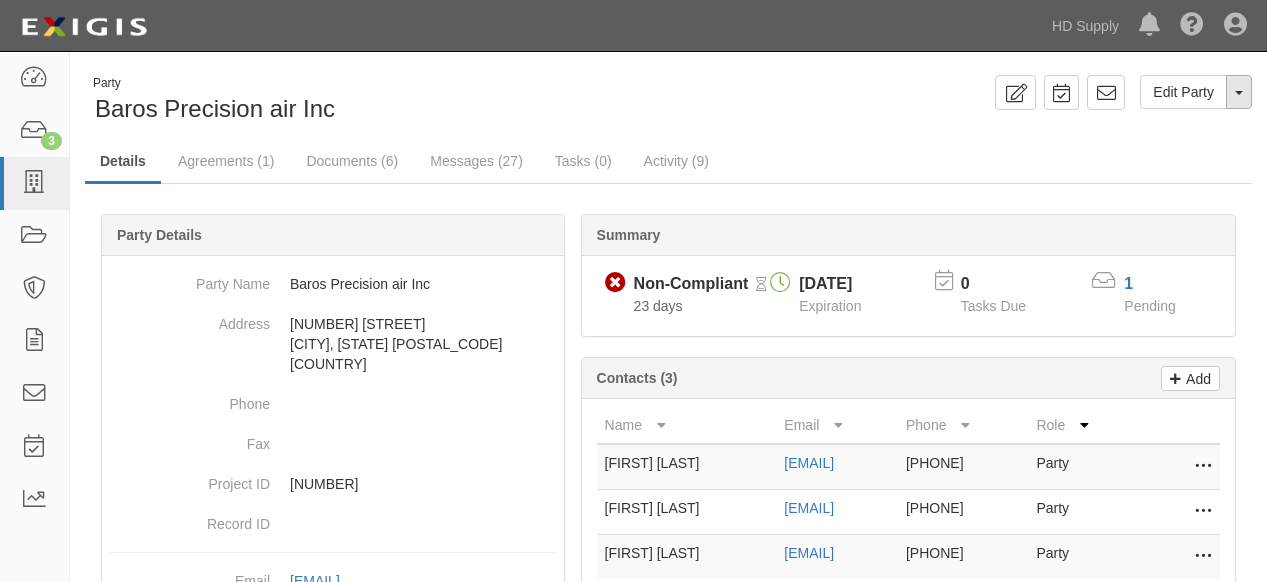 click on "Toggle Party Dropdown" at bounding box center (1239, 92) 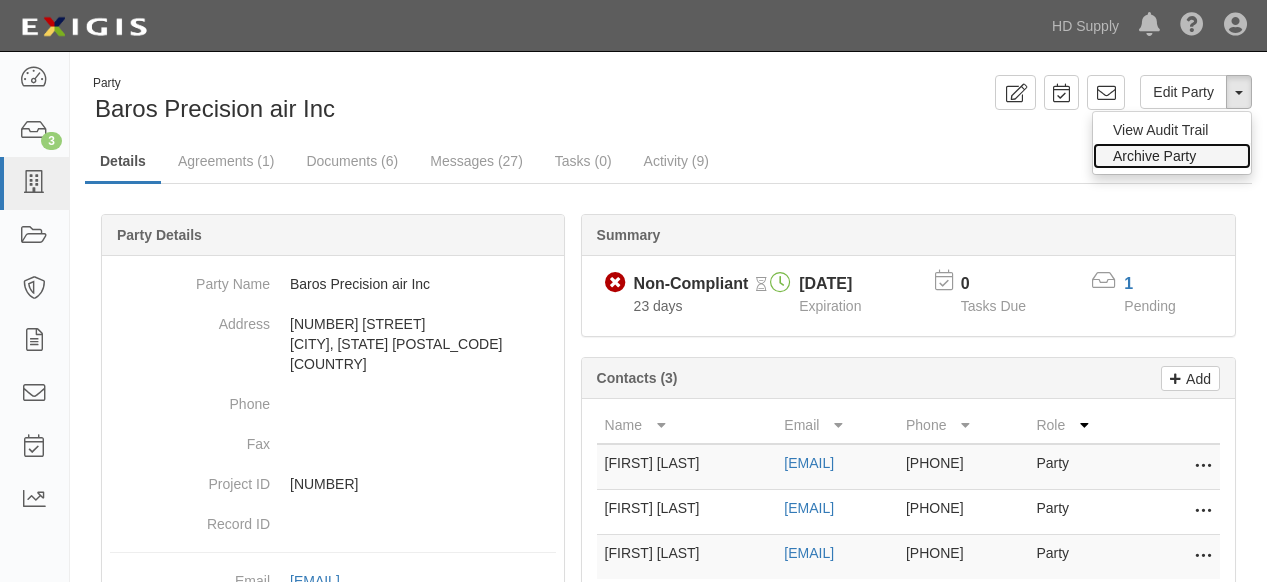 click on "Archive Party" at bounding box center (1172, 156) 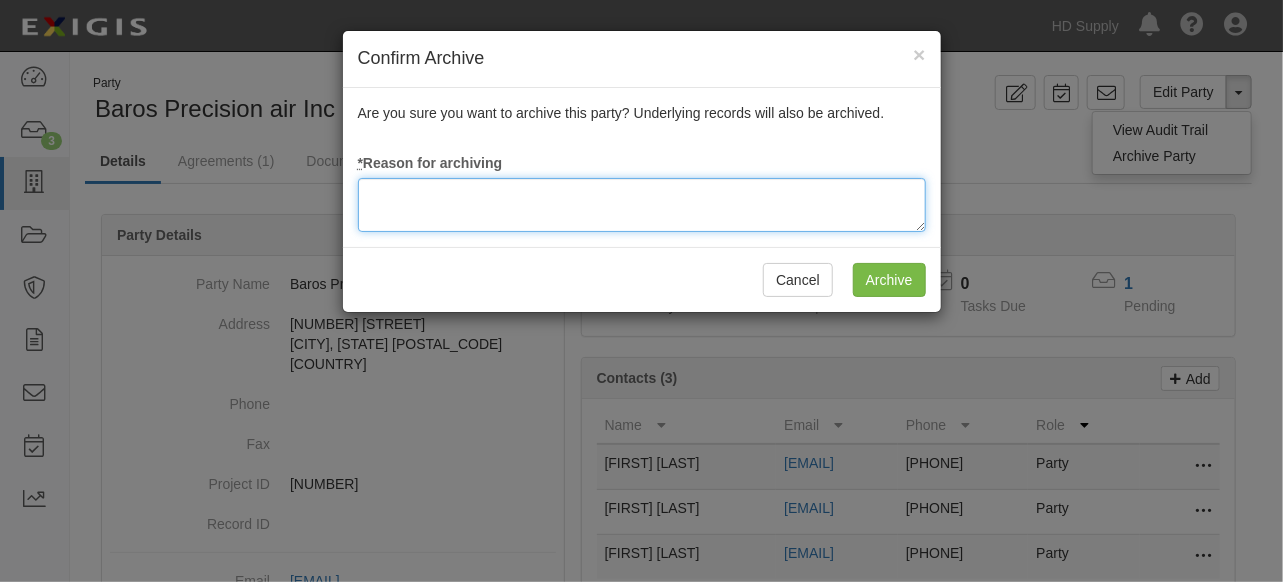 click at bounding box center (642, 205) 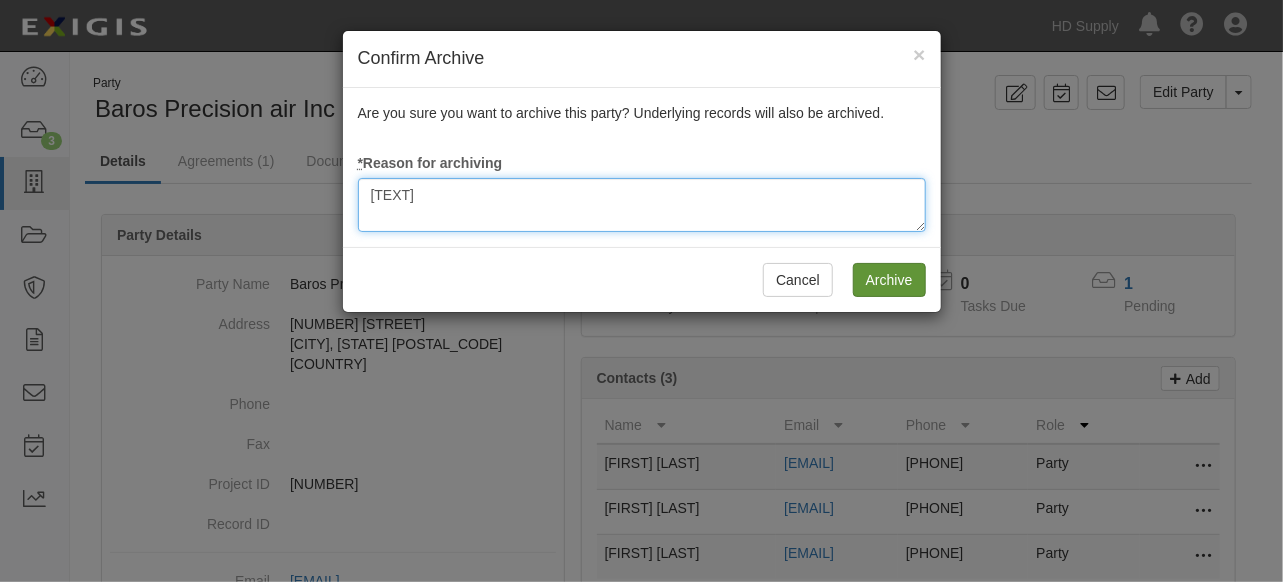 type on "[TEXT]" 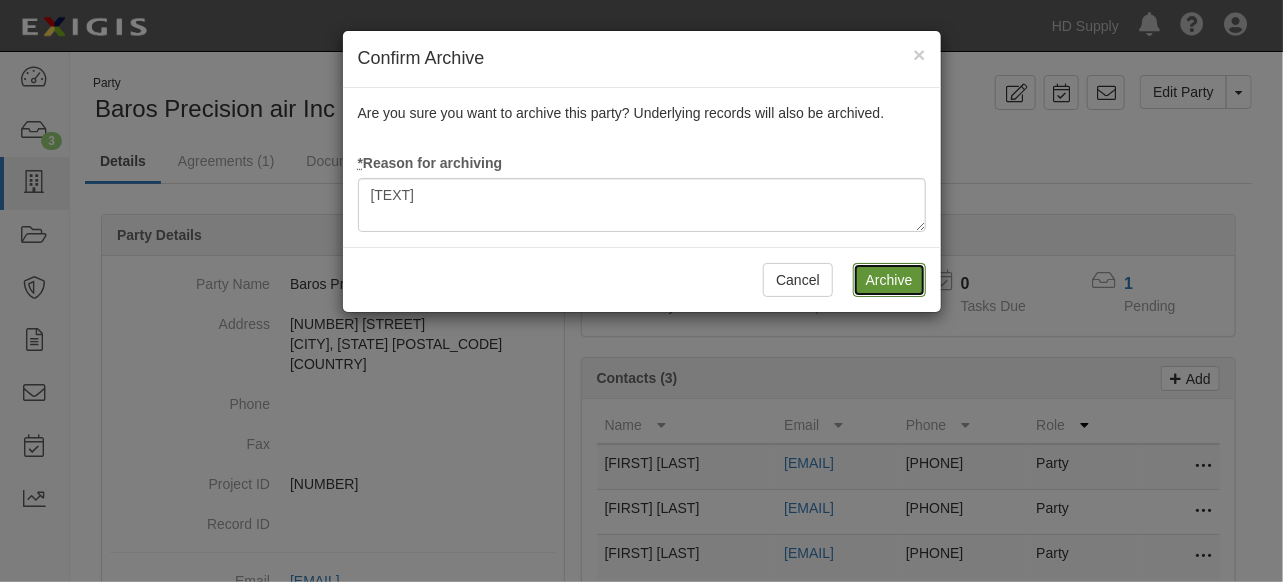 click on "Archive" at bounding box center (889, 280) 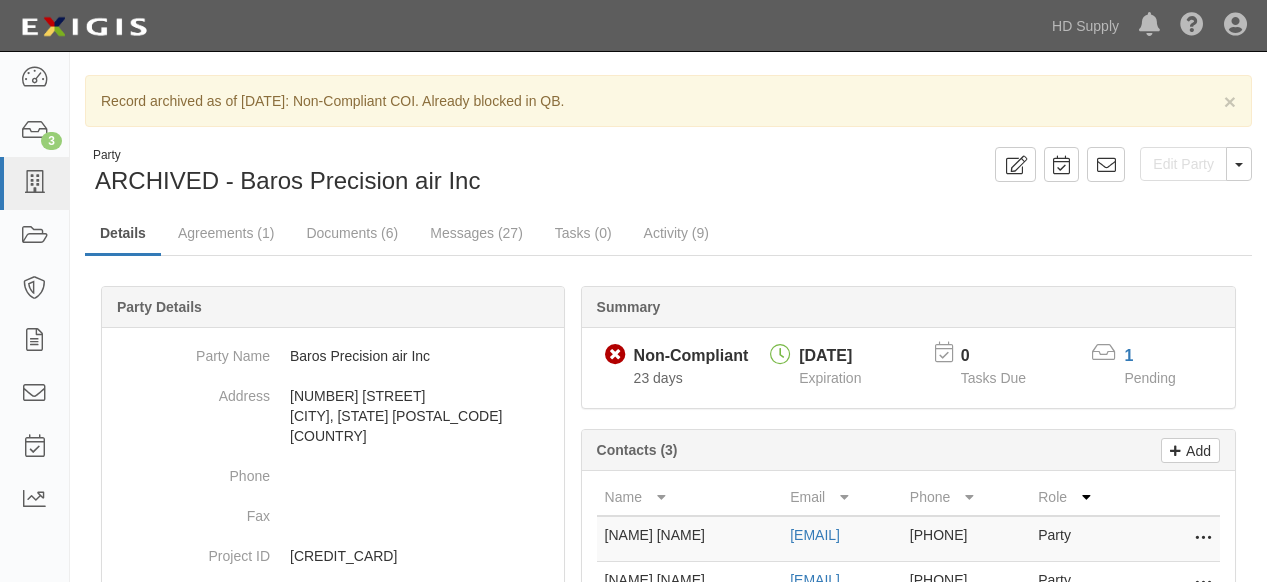 scroll, scrollTop: 0, scrollLeft: 0, axis: both 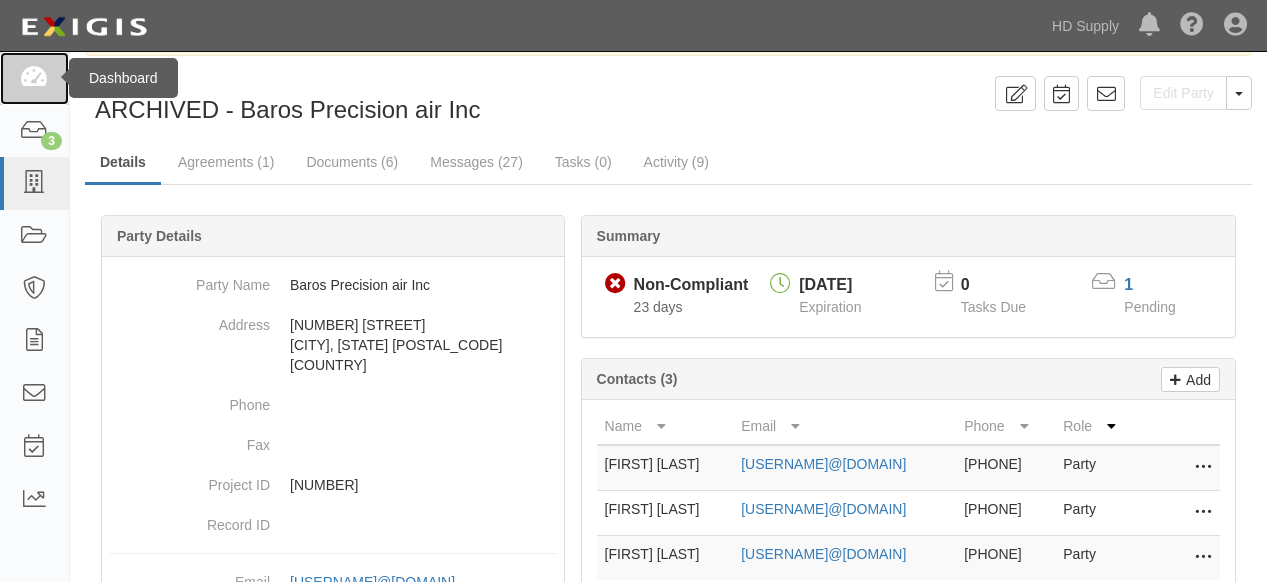 click at bounding box center [34, 78] 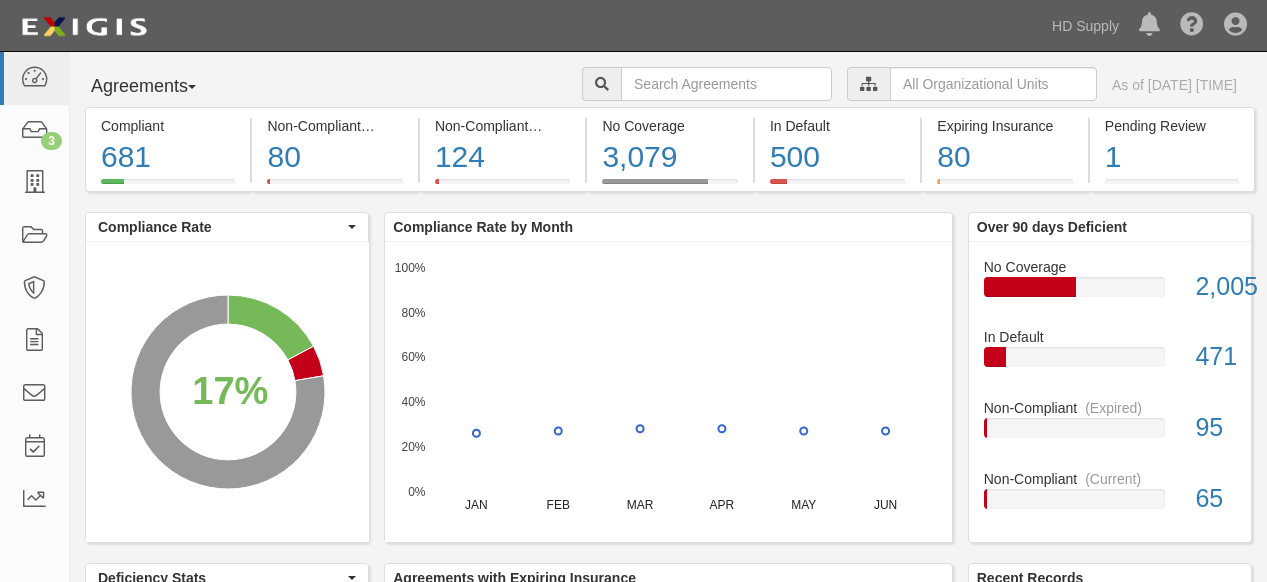scroll, scrollTop: 0, scrollLeft: 0, axis: both 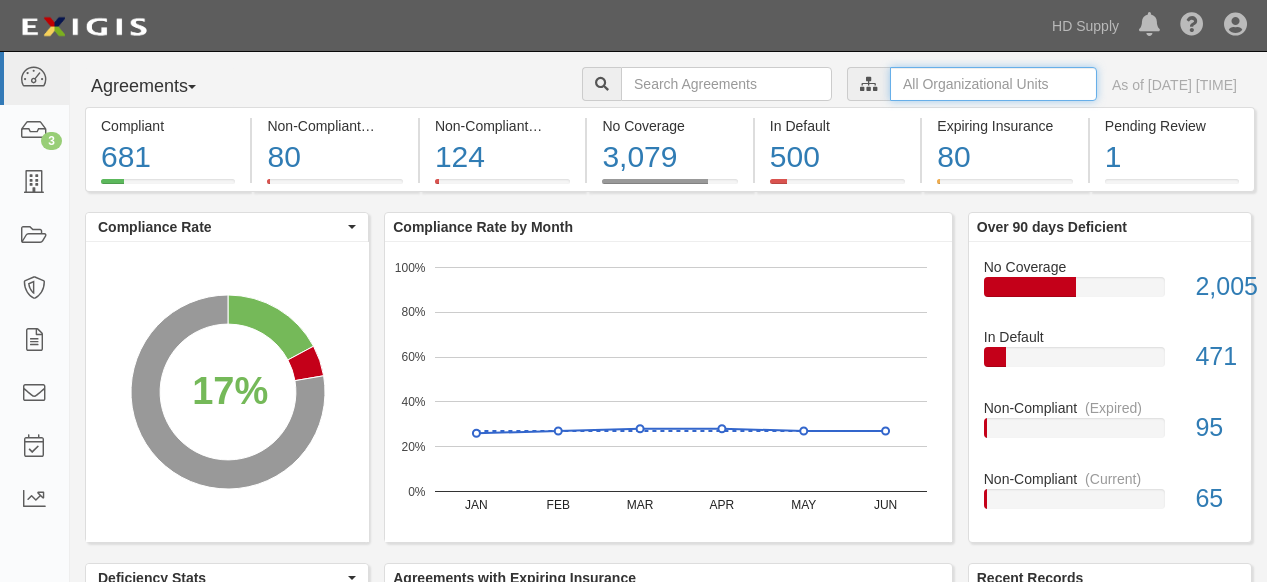 click at bounding box center (993, 84) 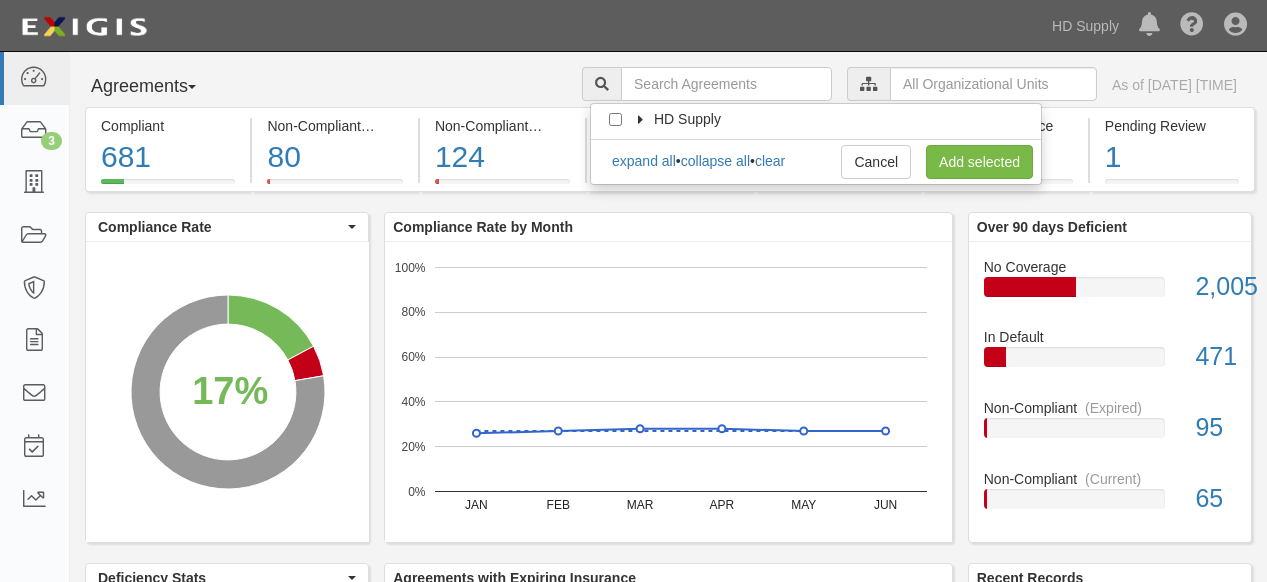 click at bounding box center [642, 120] 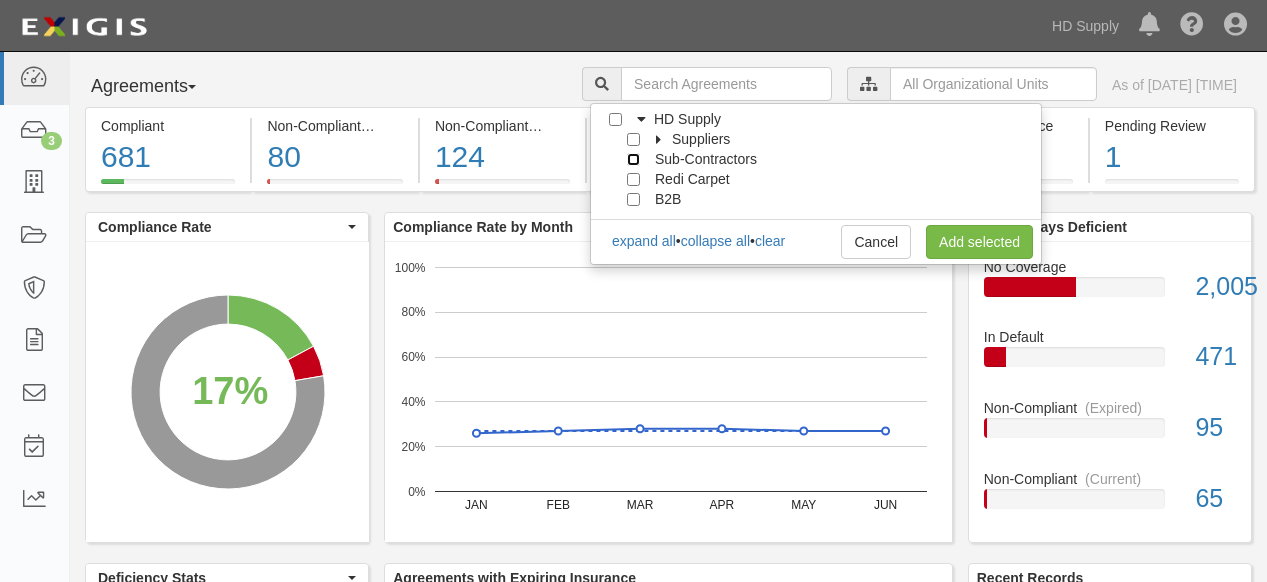 click on "Sub-Contractors" at bounding box center [633, 159] 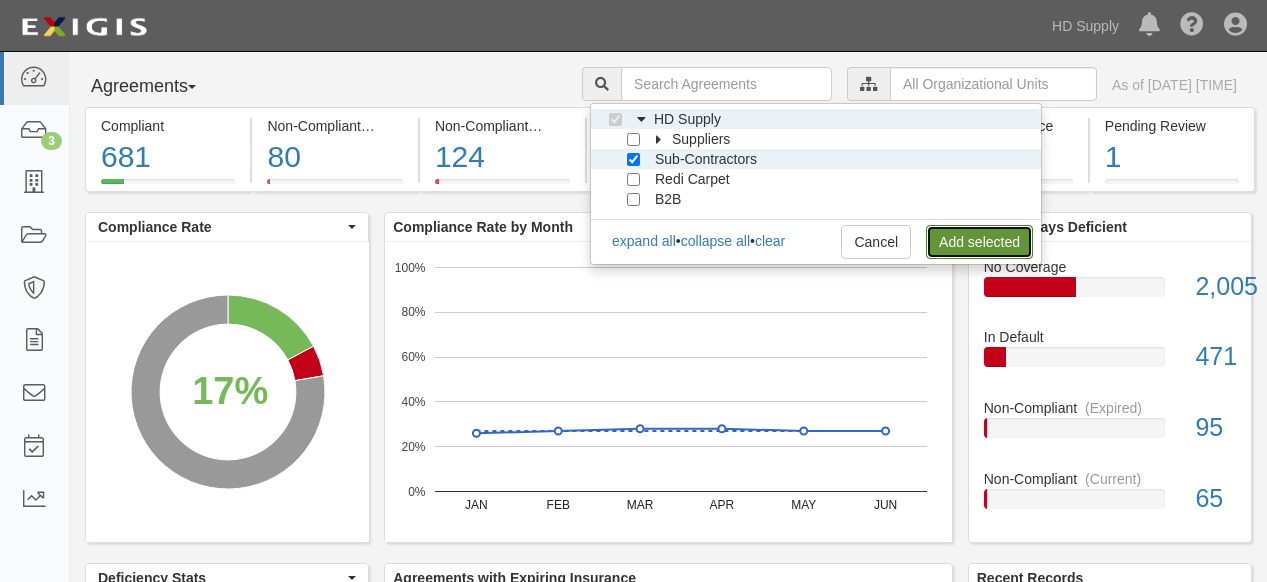 click on "Add selected" at bounding box center (979, 242) 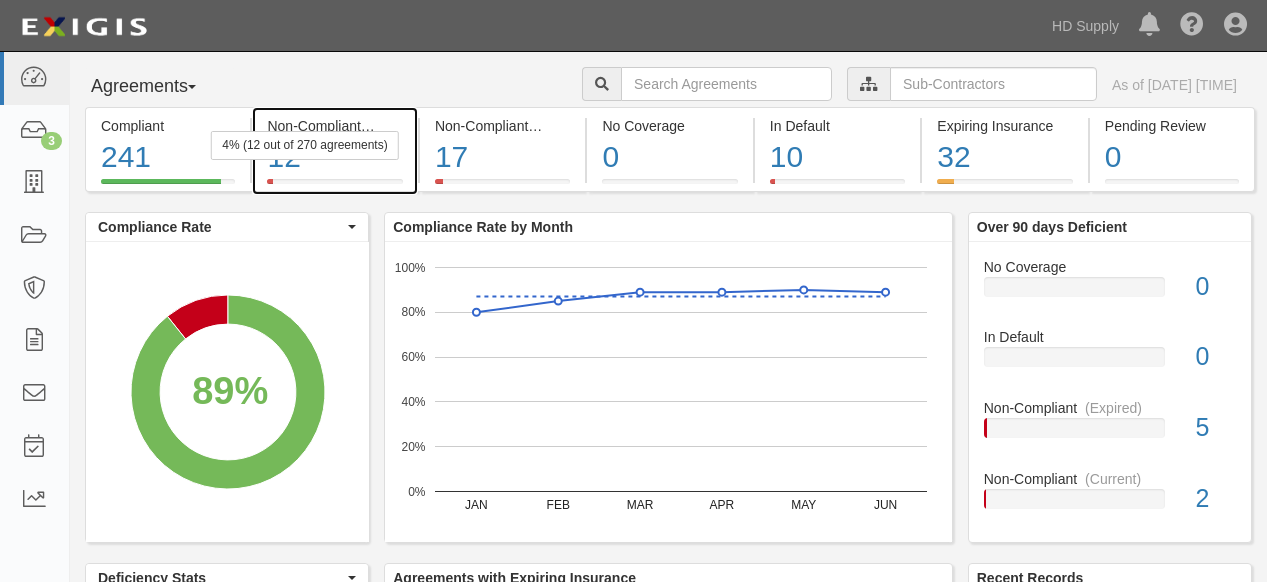 click on "12" at bounding box center [334, 157] 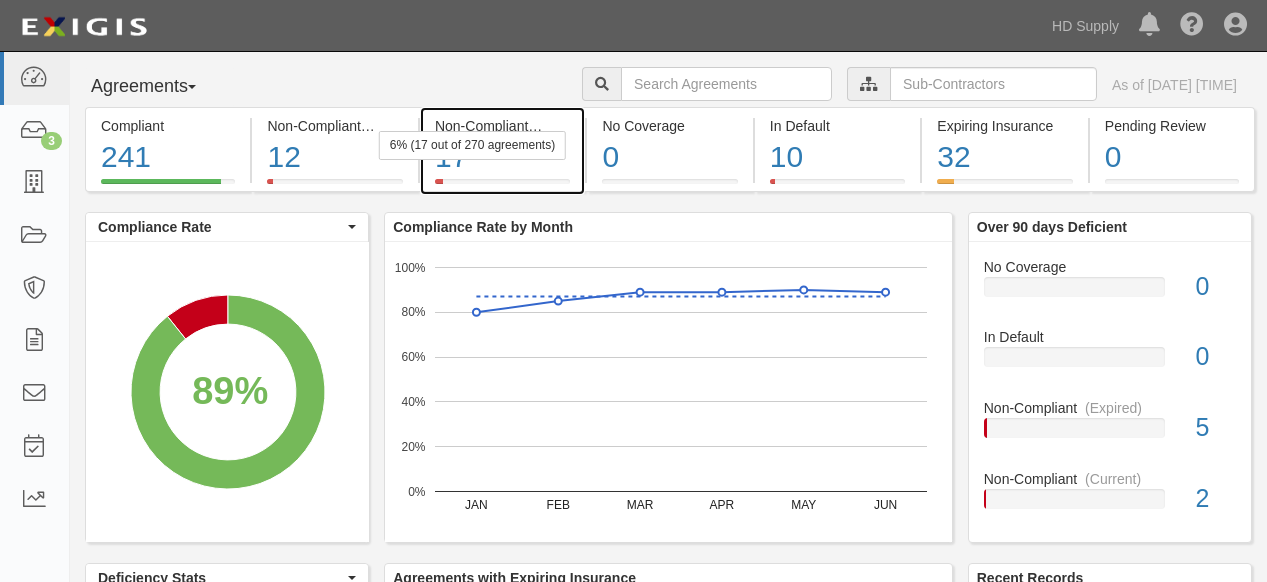 click on "6% (17 out of 270 agreements)" at bounding box center (472, 145) 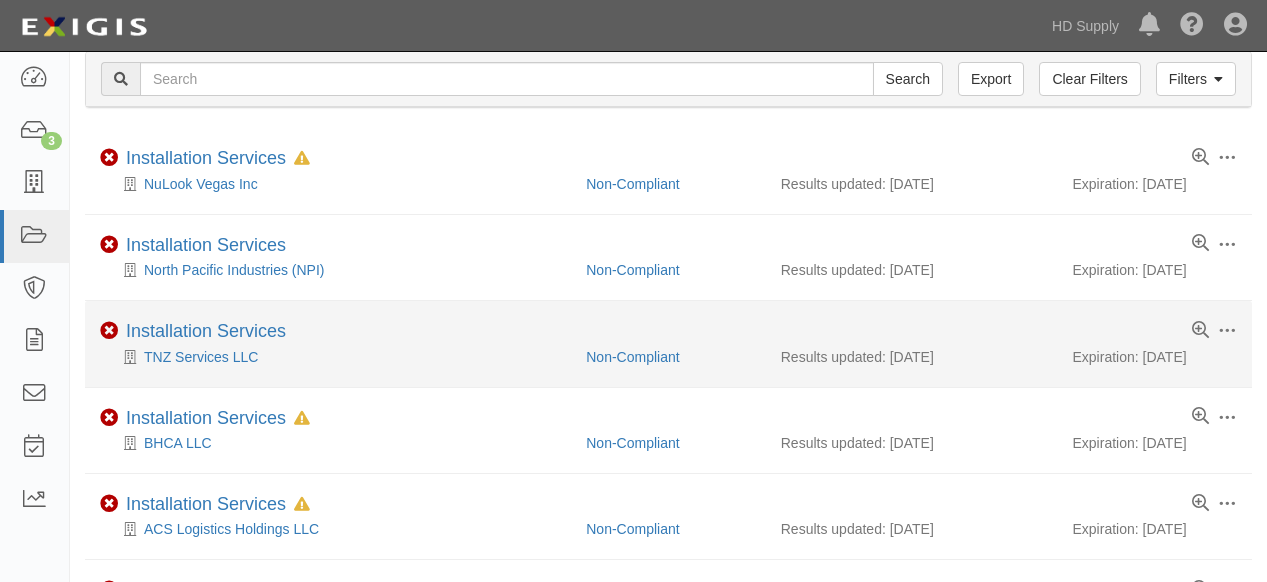 scroll, scrollTop: 0, scrollLeft: 0, axis: both 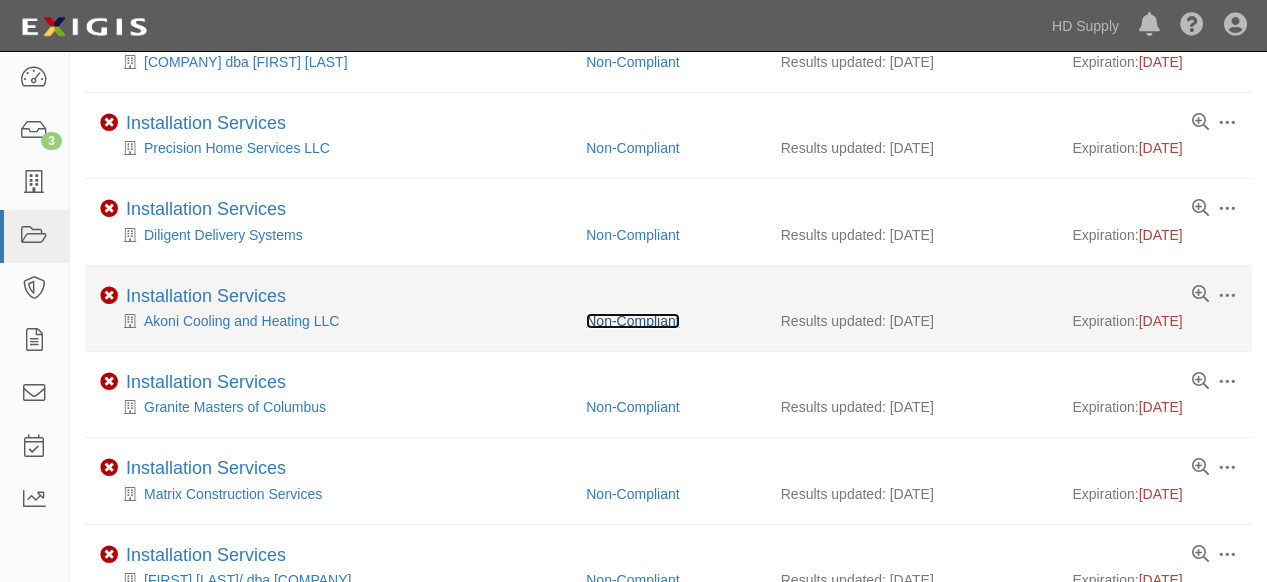 click on "Non-Compliant" at bounding box center (632, 321) 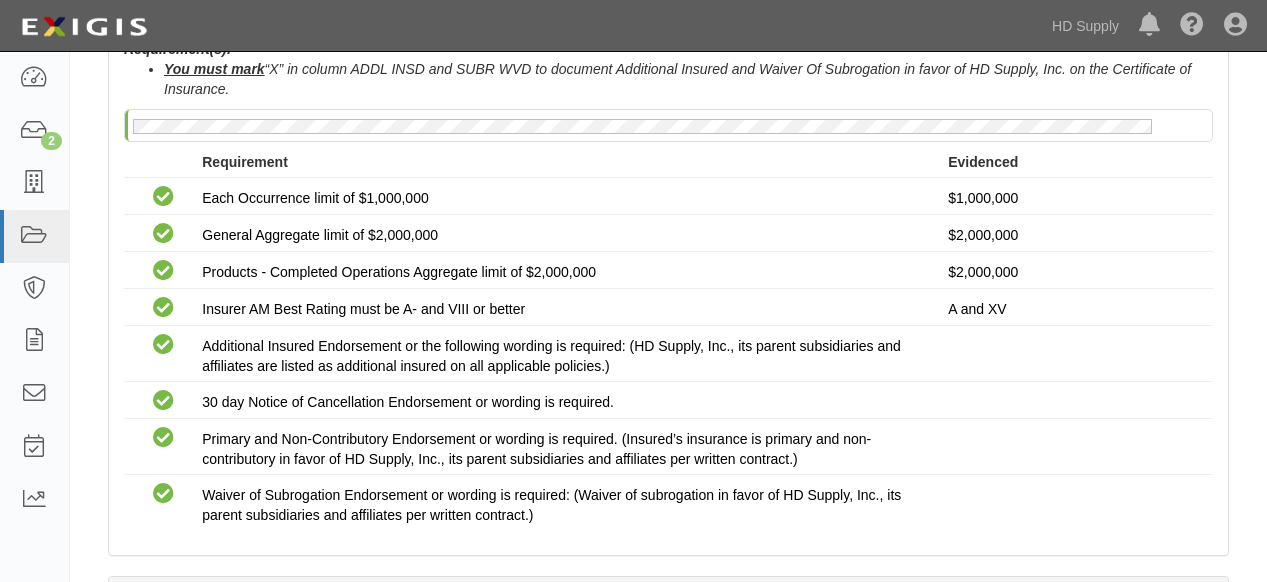 scroll, scrollTop: 0, scrollLeft: 0, axis: both 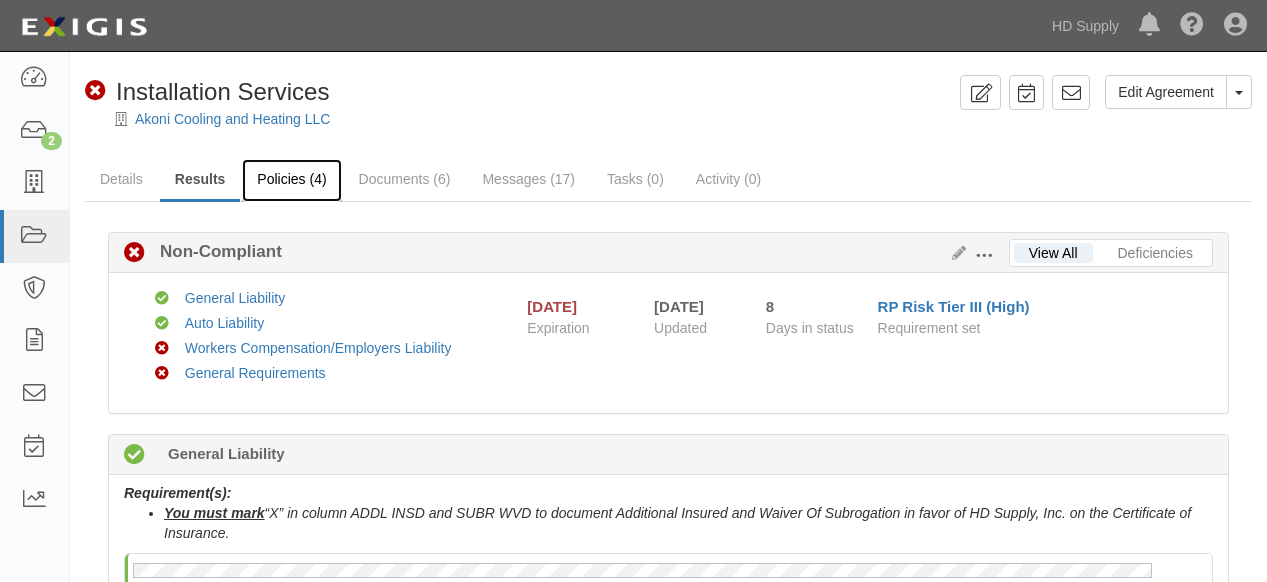 click on "Policies (4)" at bounding box center (291, 180) 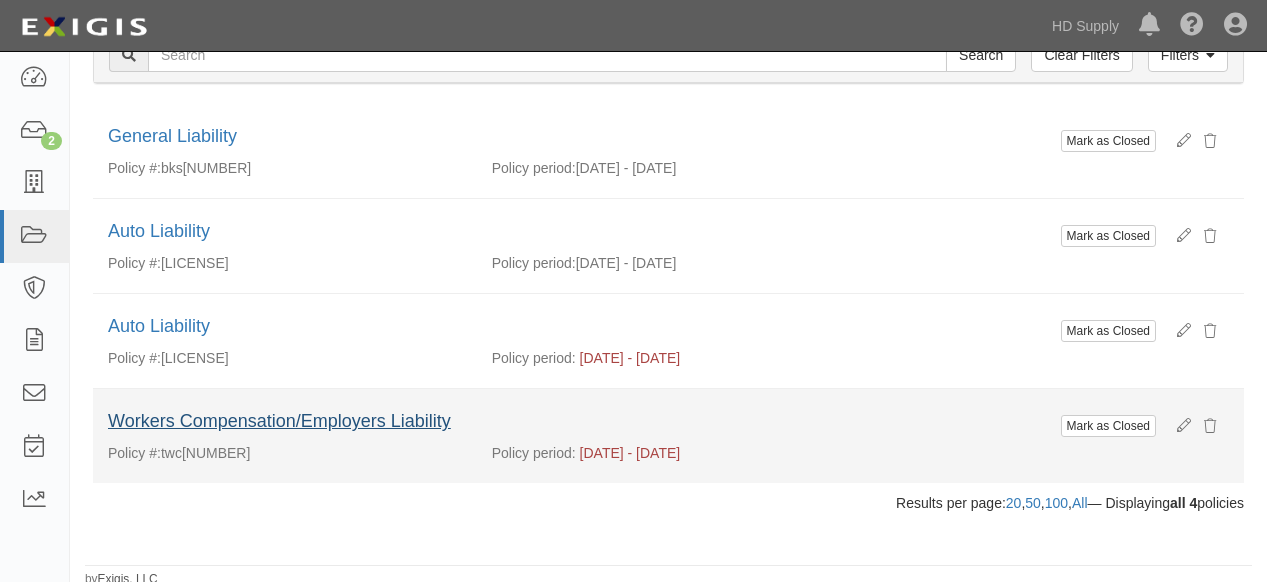 scroll, scrollTop: 0, scrollLeft: 0, axis: both 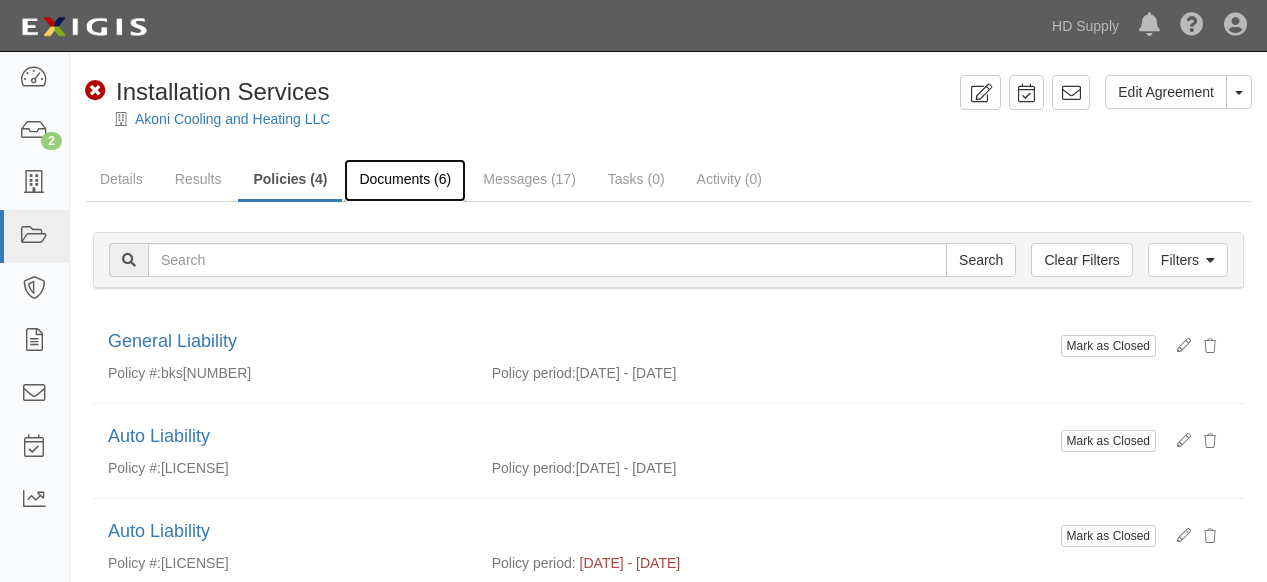 click on "Documents (6)" at bounding box center (405, 180) 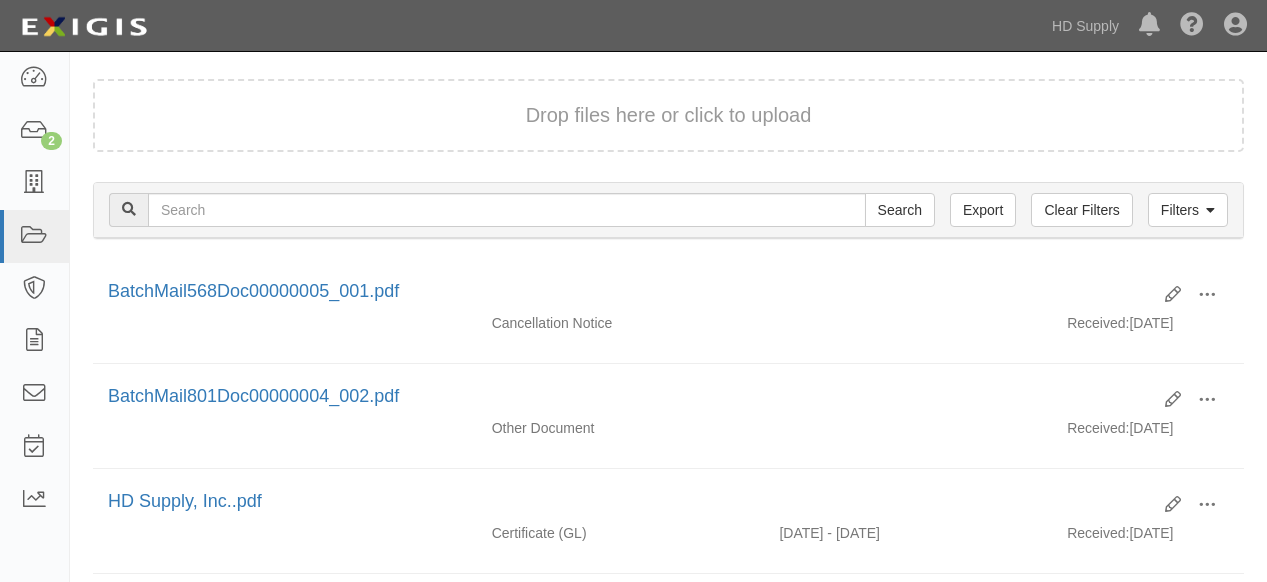 scroll, scrollTop: 222, scrollLeft: 0, axis: vertical 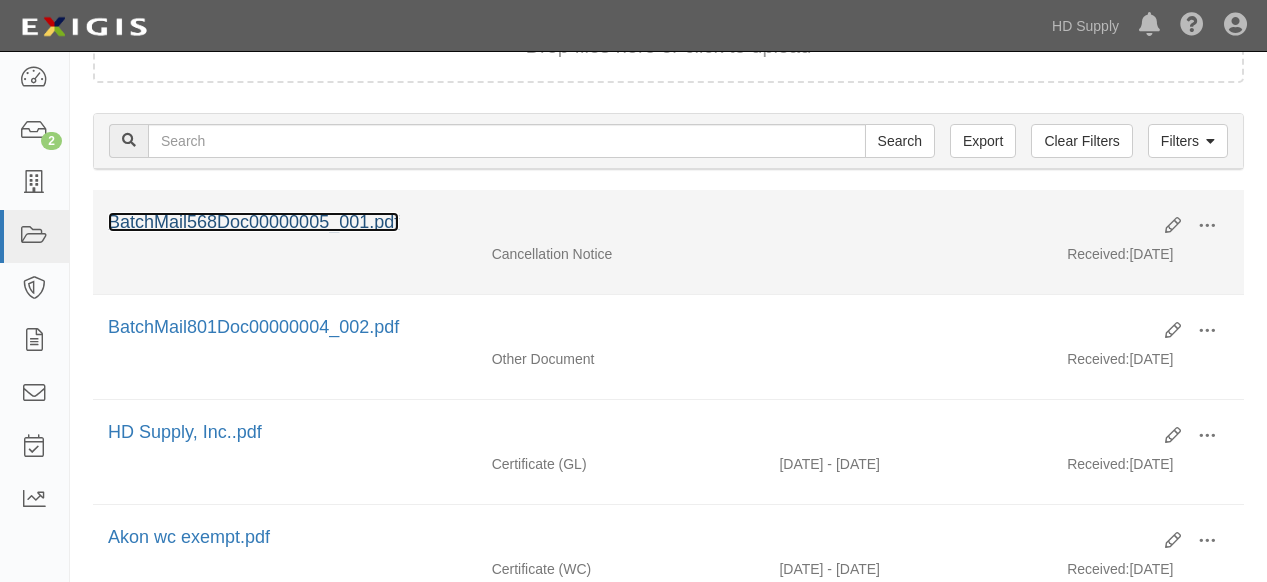 click on "BatchMail568Doc00000005_001.pdf" at bounding box center (253, 222) 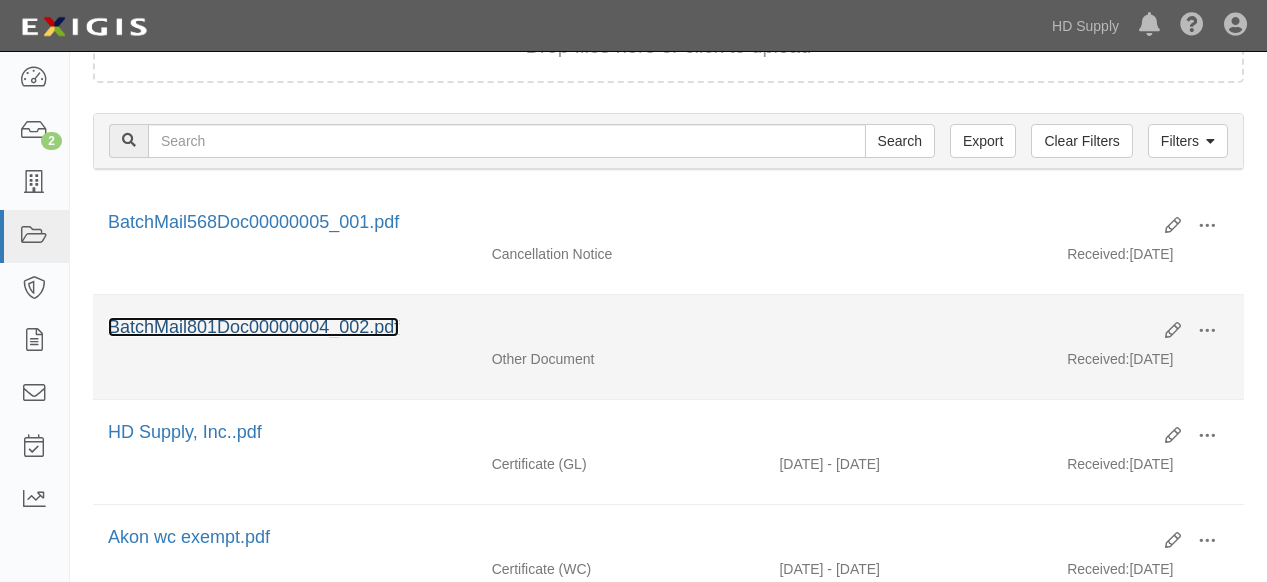 click on "BatchMail801Doc00000004_002.pdf" at bounding box center [253, 327] 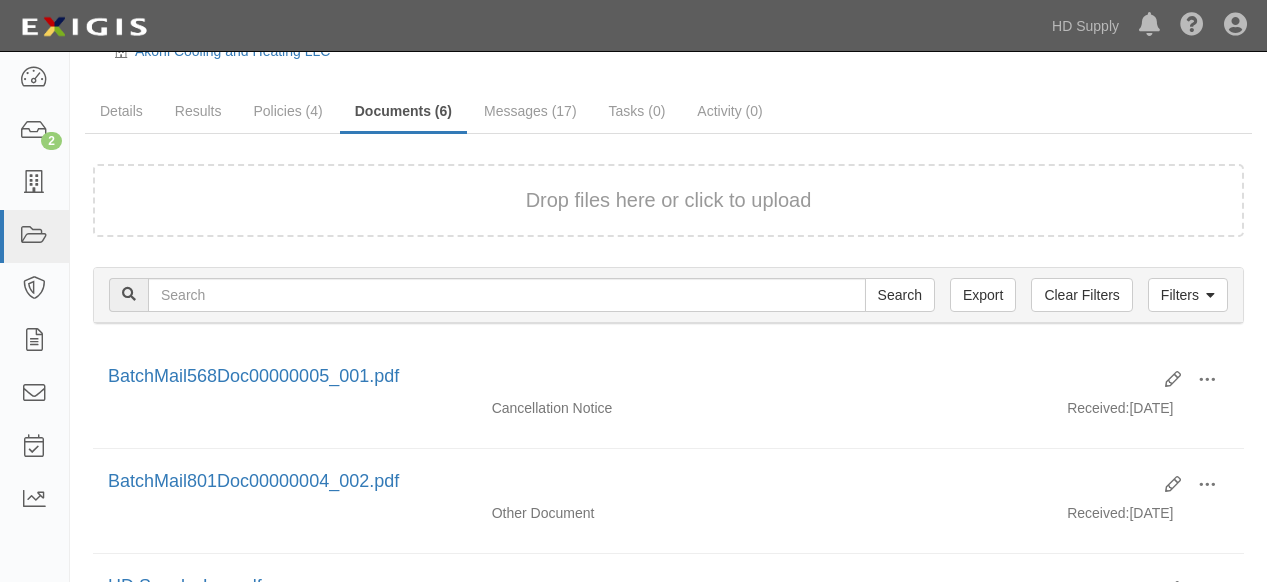 scroll, scrollTop: 0, scrollLeft: 0, axis: both 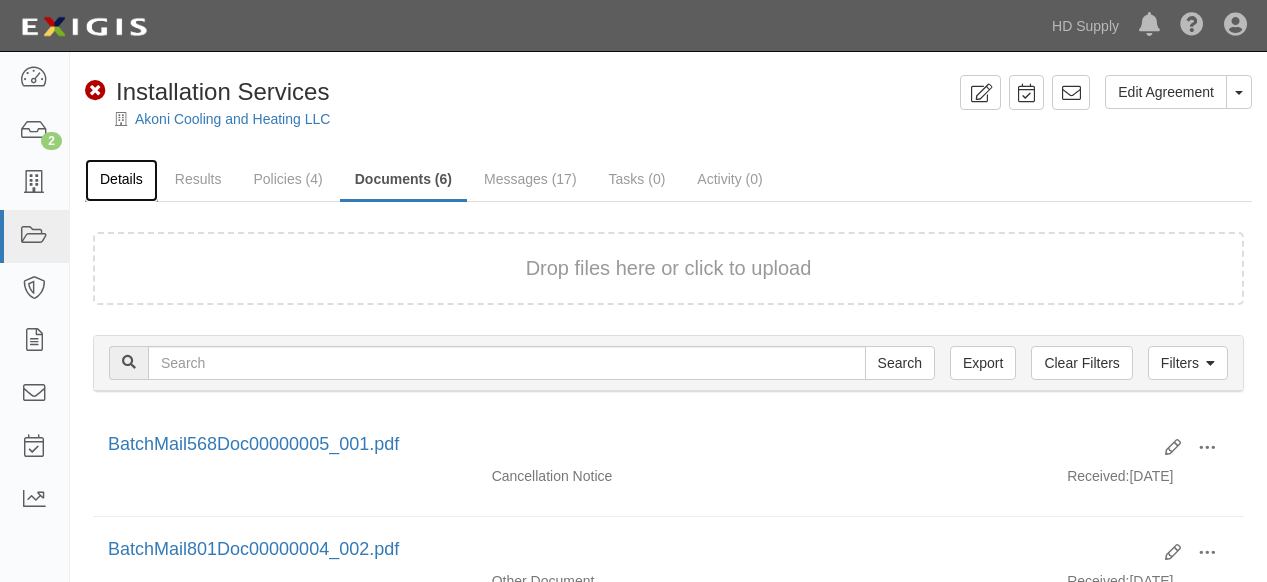 click on "Details" at bounding box center (121, 180) 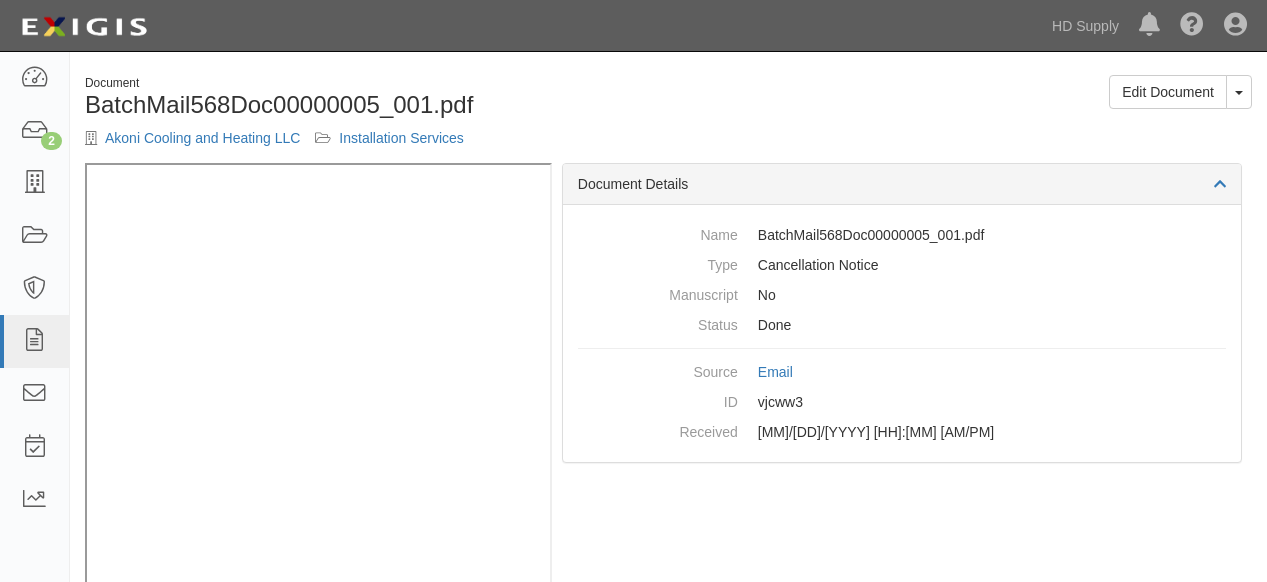 scroll, scrollTop: 0, scrollLeft: 0, axis: both 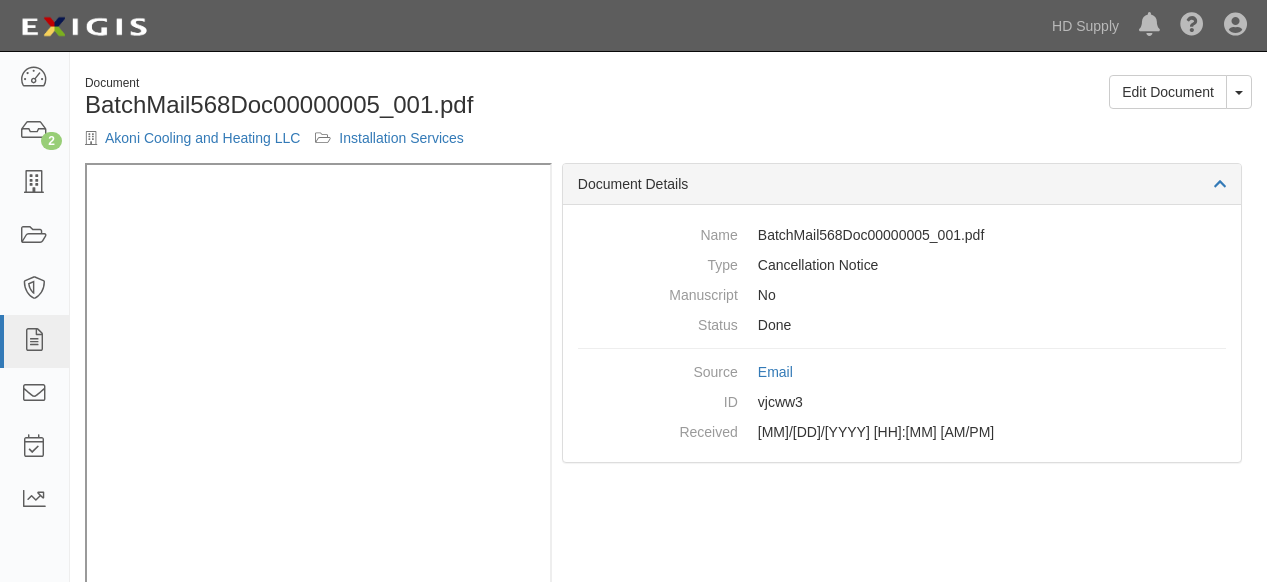 click on "BatchMail568Doc00000005_001.pdf" at bounding box center (369, 105) 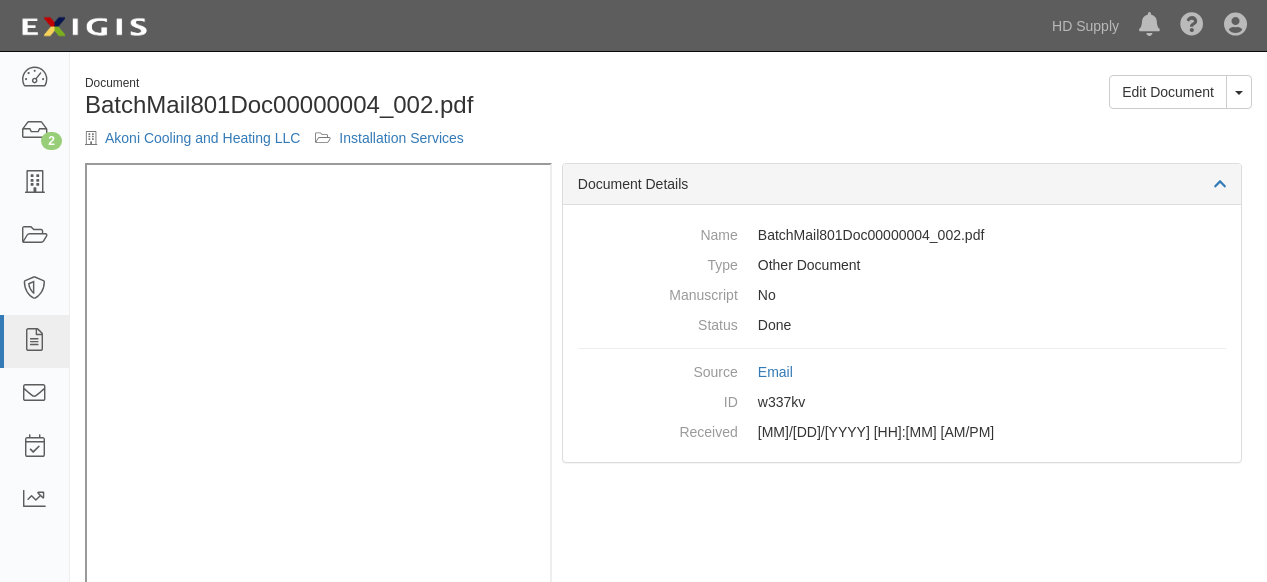 scroll, scrollTop: 0, scrollLeft: 0, axis: both 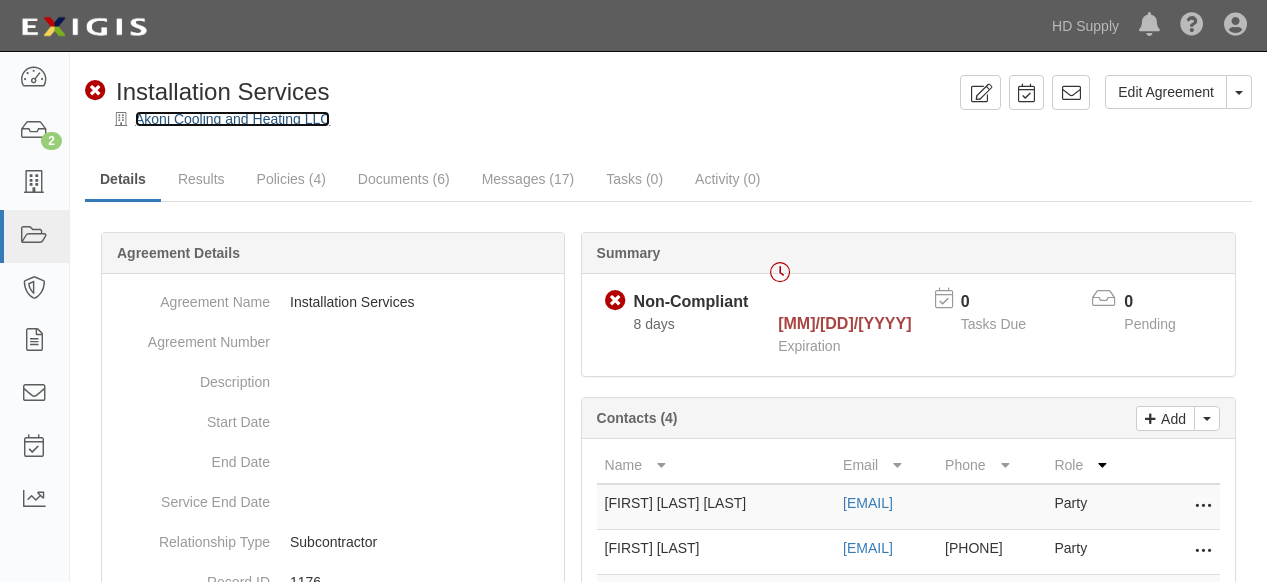 click on "Akoni Cooling and Heating LLC" at bounding box center [232, 119] 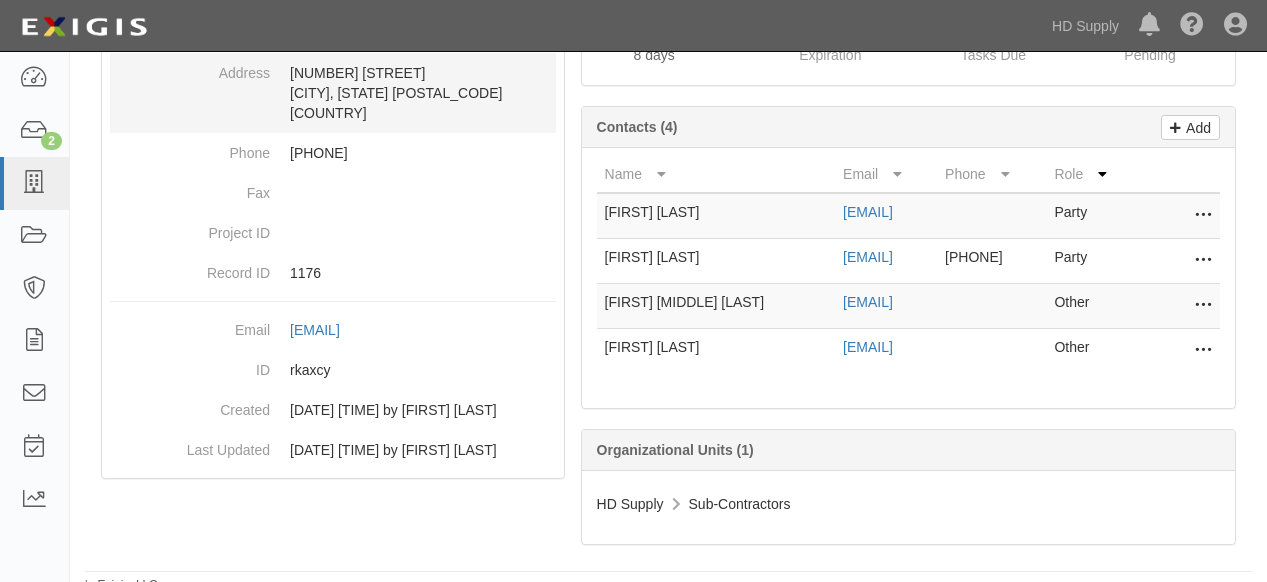 scroll, scrollTop: 257, scrollLeft: 0, axis: vertical 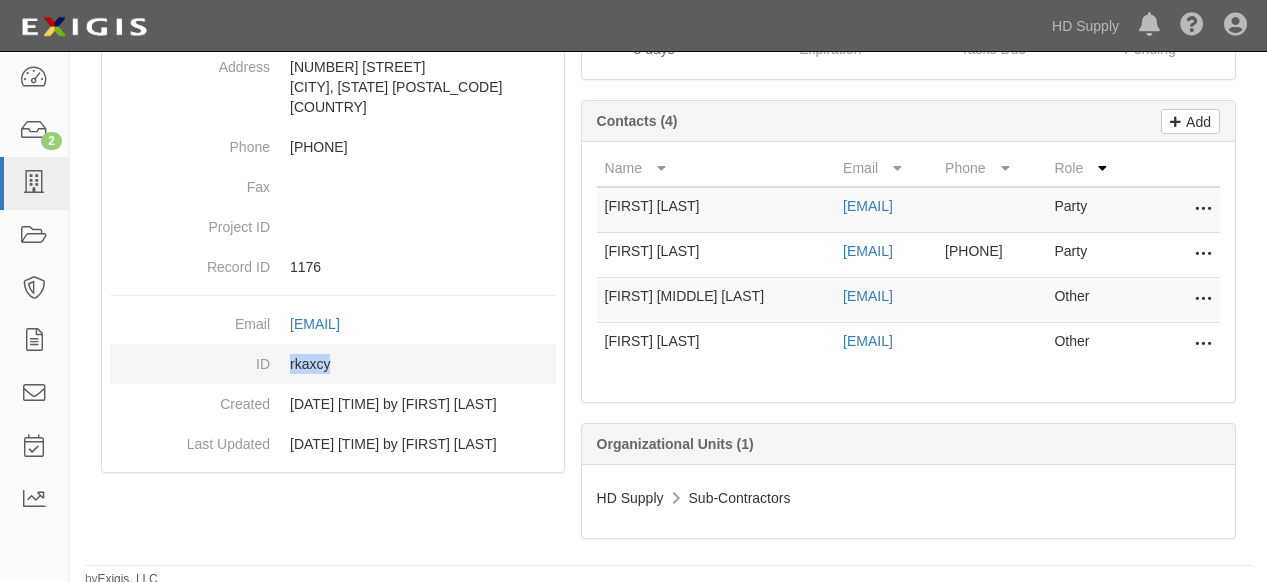 drag, startPoint x: 330, startPoint y: 364, endPoint x: 289, endPoint y: 363, distance: 41.01219 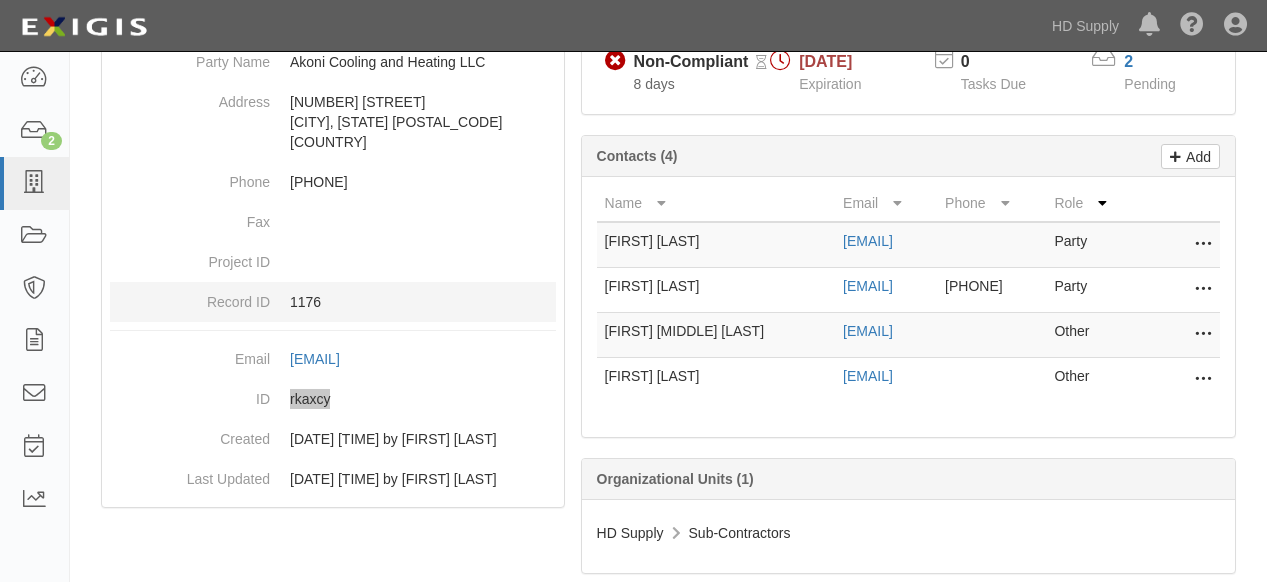 scroll, scrollTop: 0, scrollLeft: 0, axis: both 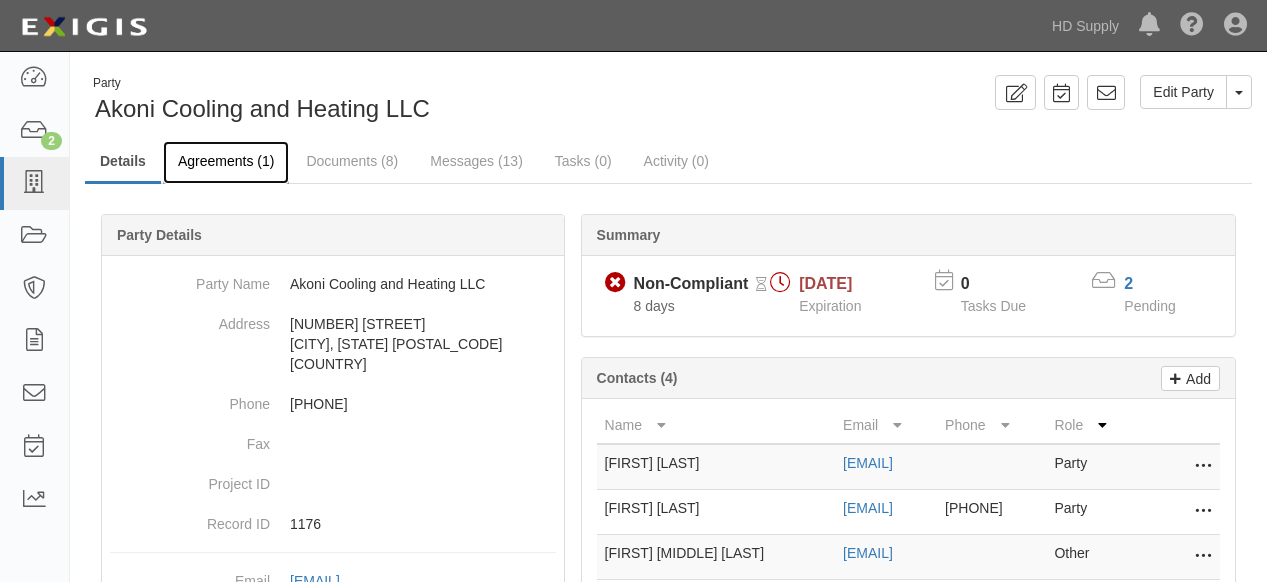 click on "Agreements (1)" at bounding box center (226, 162) 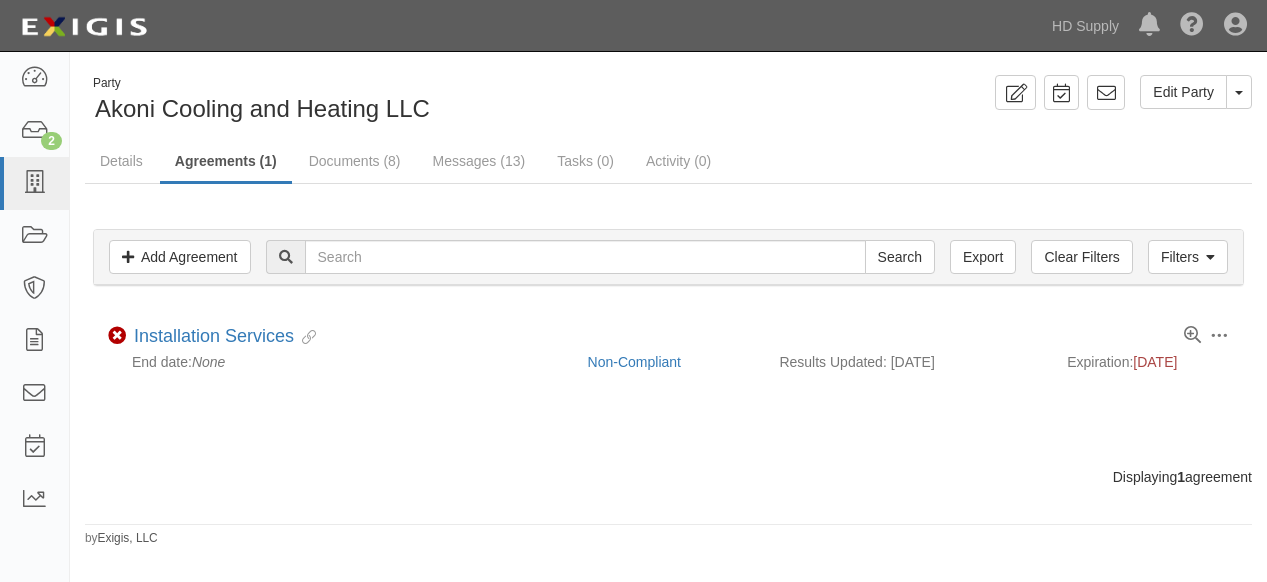 scroll, scrollTop: 0, scrollLeft: 0, axis: both 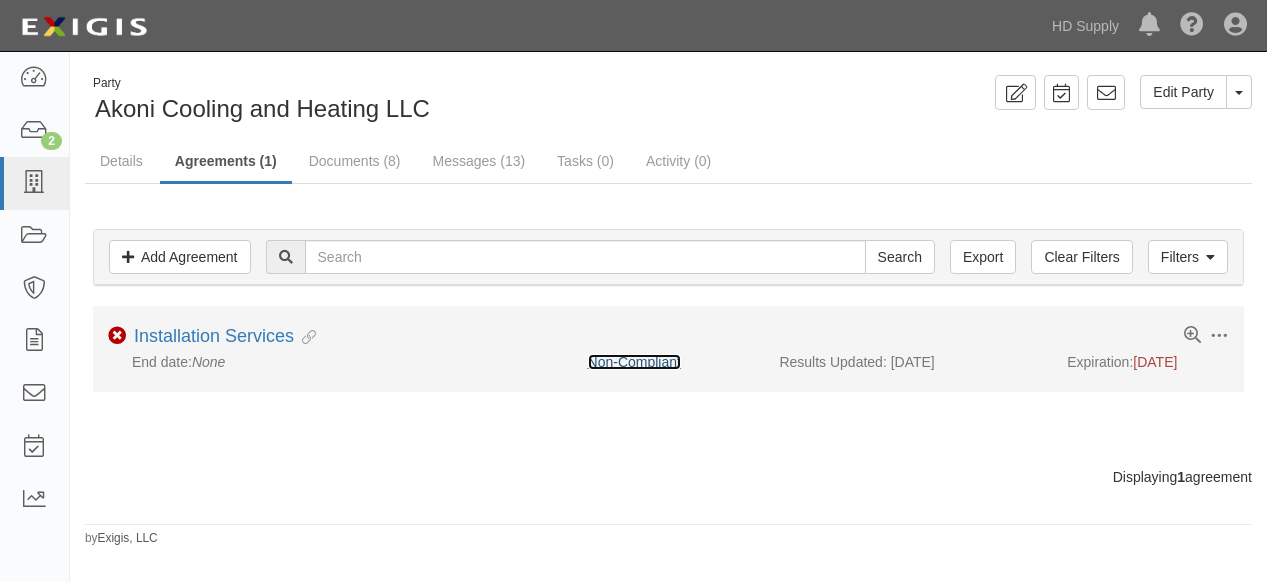 click on "Non-Compliant" at bounding box center (634, 362) 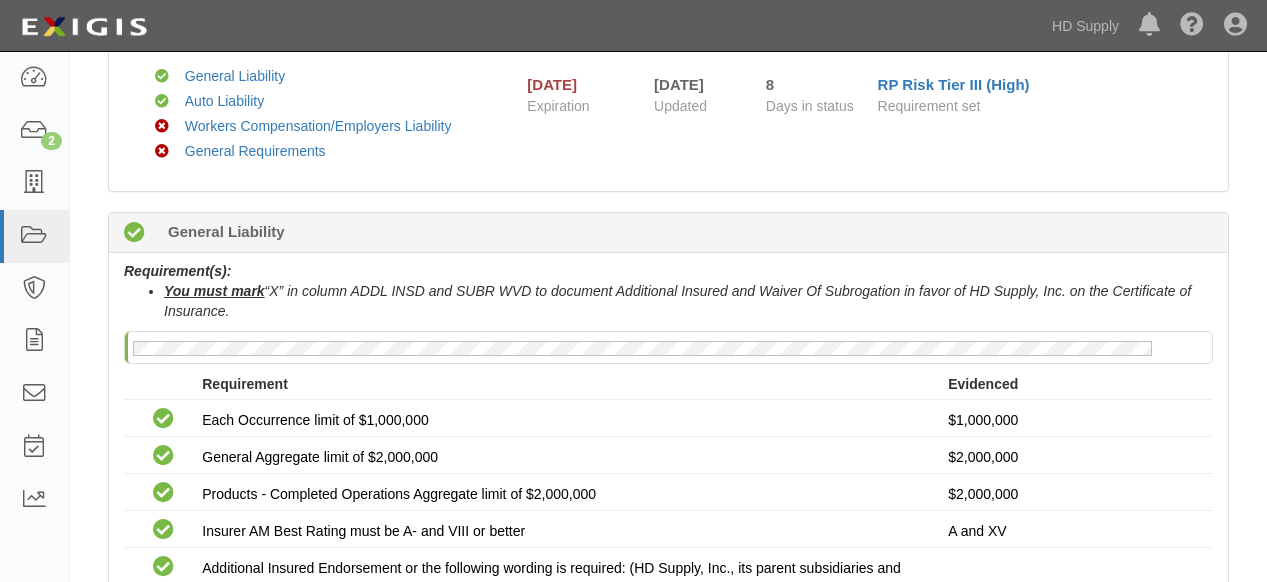 scroll, scrollTop: 0, scrollLeft: 0, axis: both 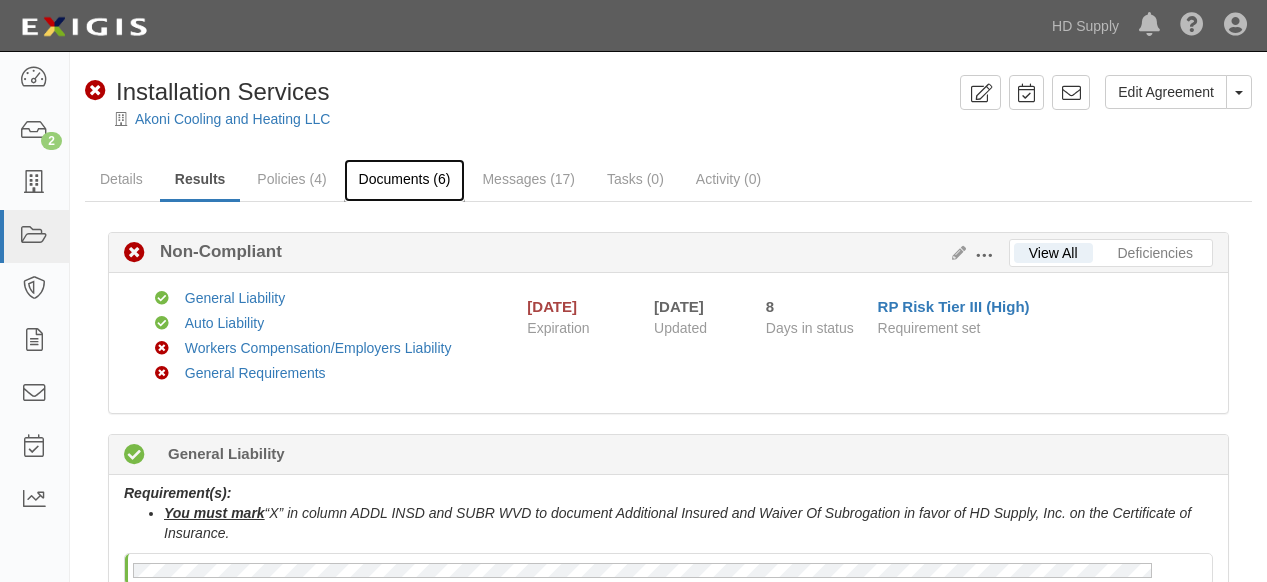 click on "Documents (6)" at bounding box center [405, 180] 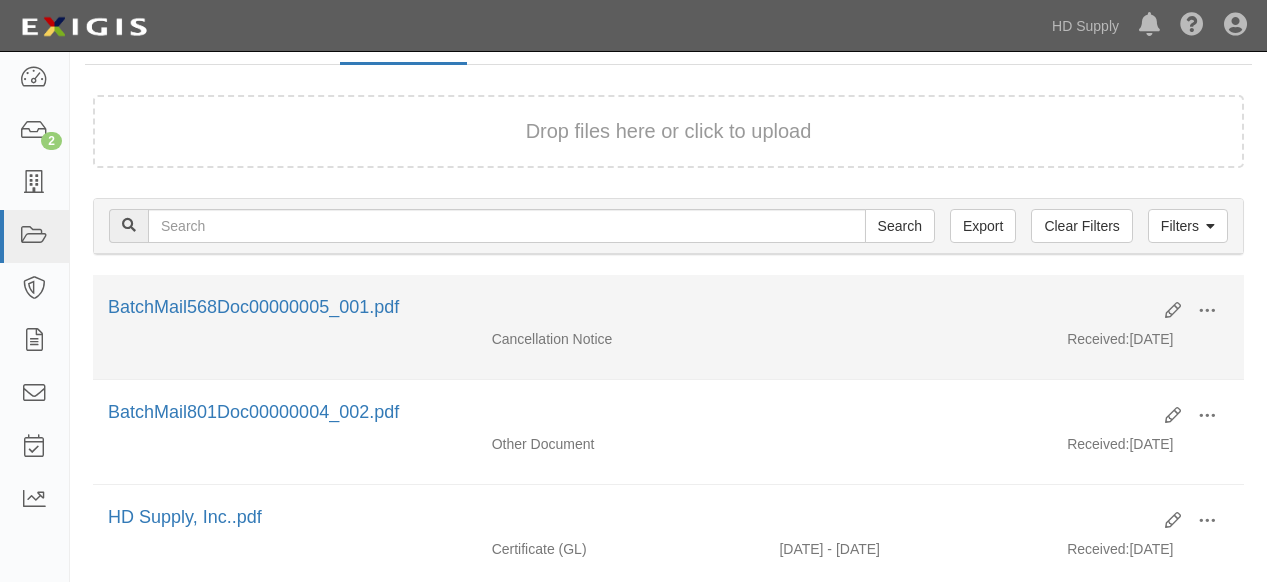 scroll, scrollTop: 111, scrollLeft: 0, axis: vertical 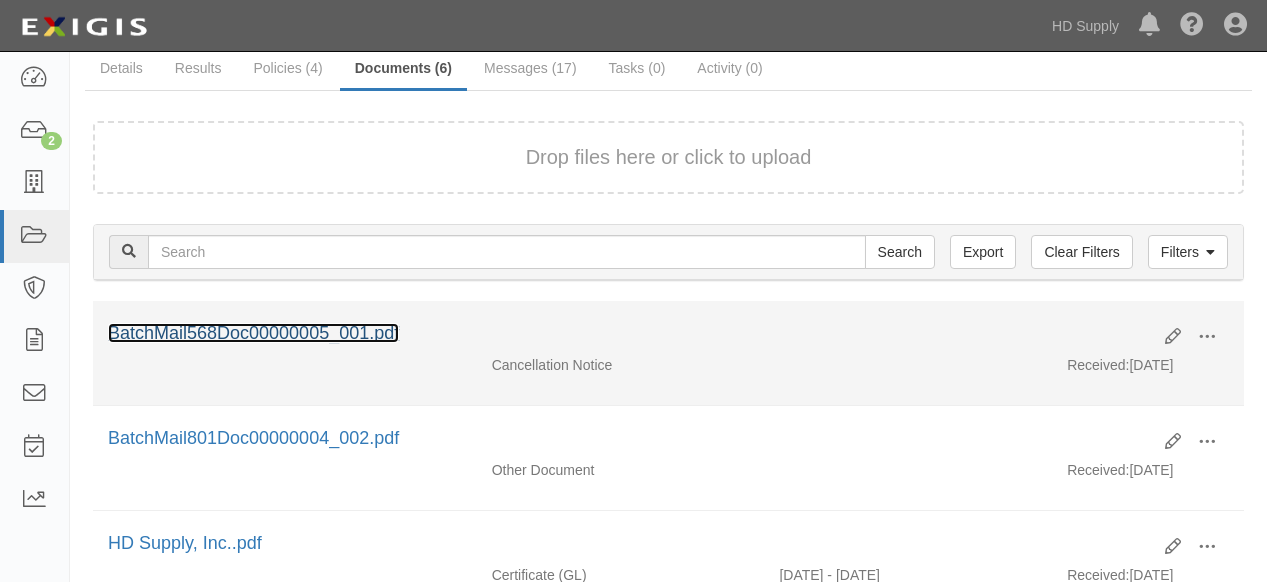 click on "BatchMail568Doc00000005_001.pdf" at bounding box center [253, 333] 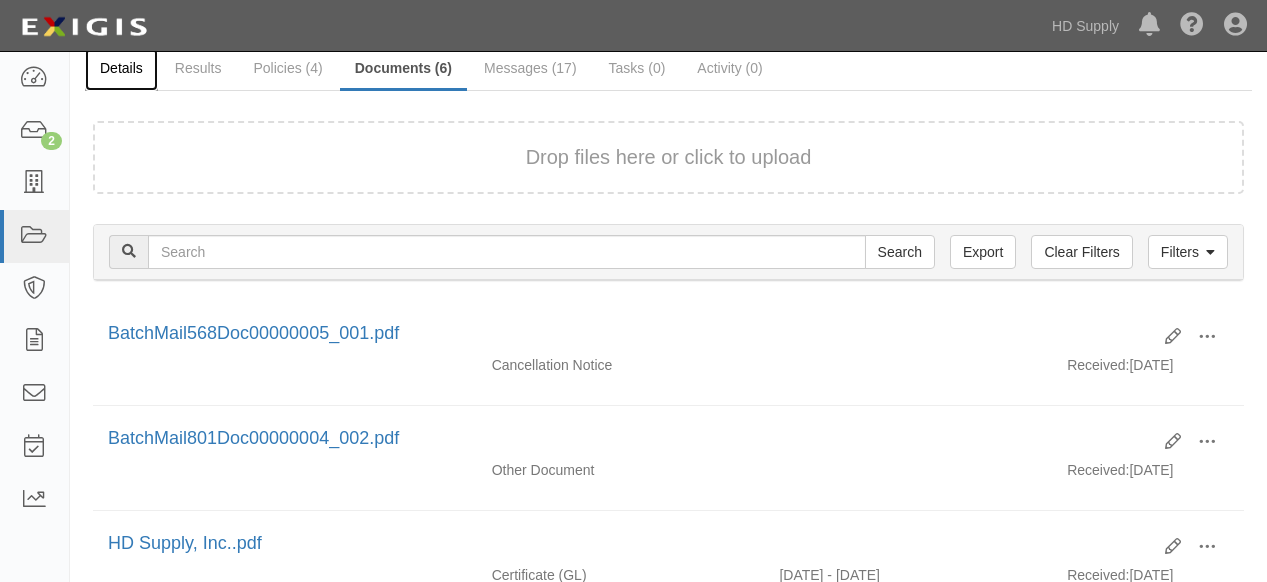click on "Details" at bounding box center (121, 69) 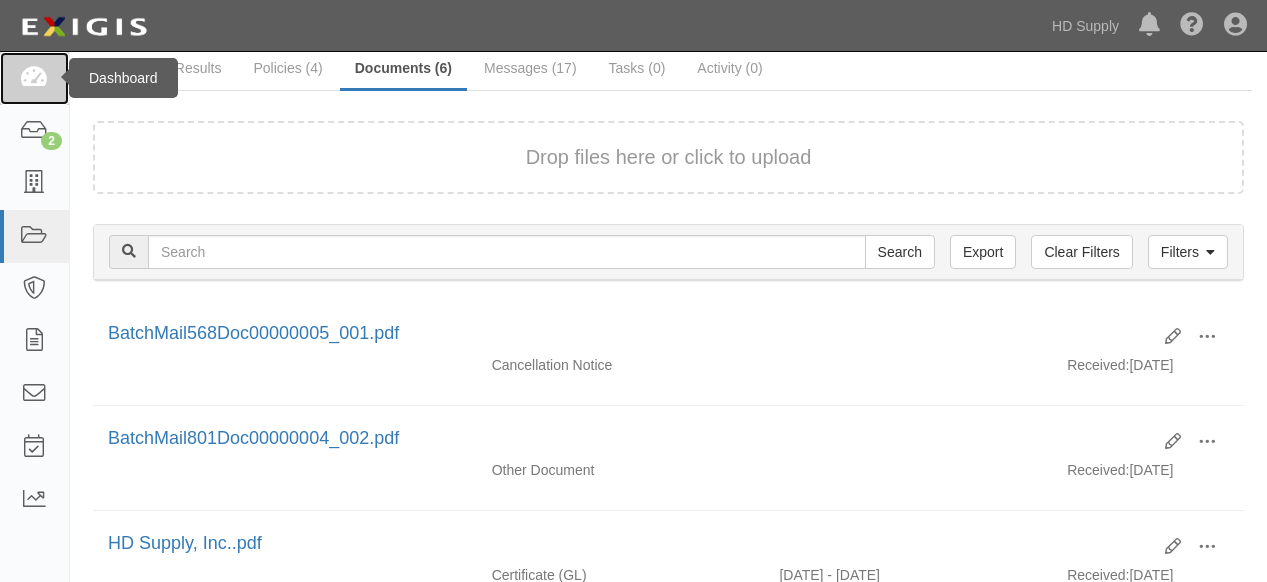 click at bounding box center (34, 78) 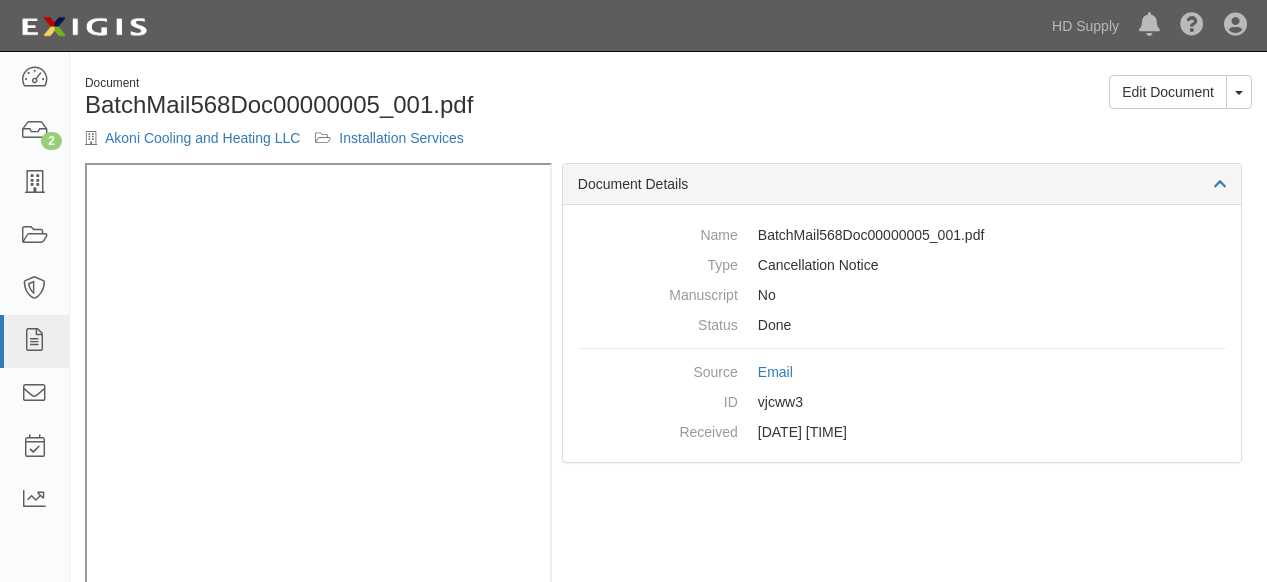 scroll, scrollTop: 0, scrollLeft: 0, axis: both 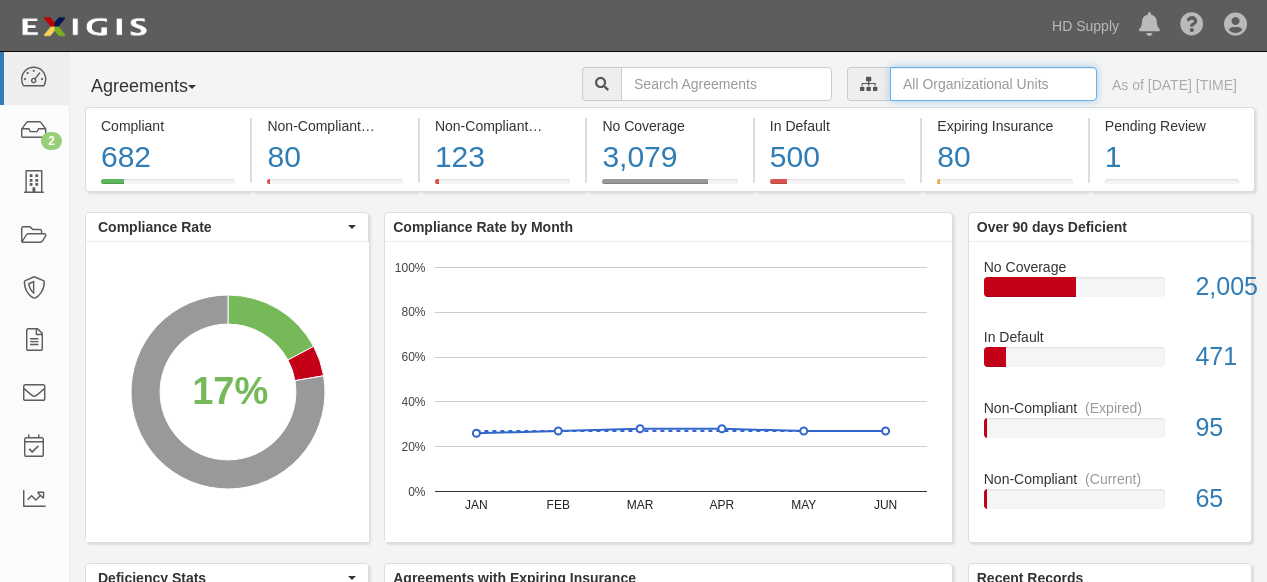 click at bounding box center [993, 84] 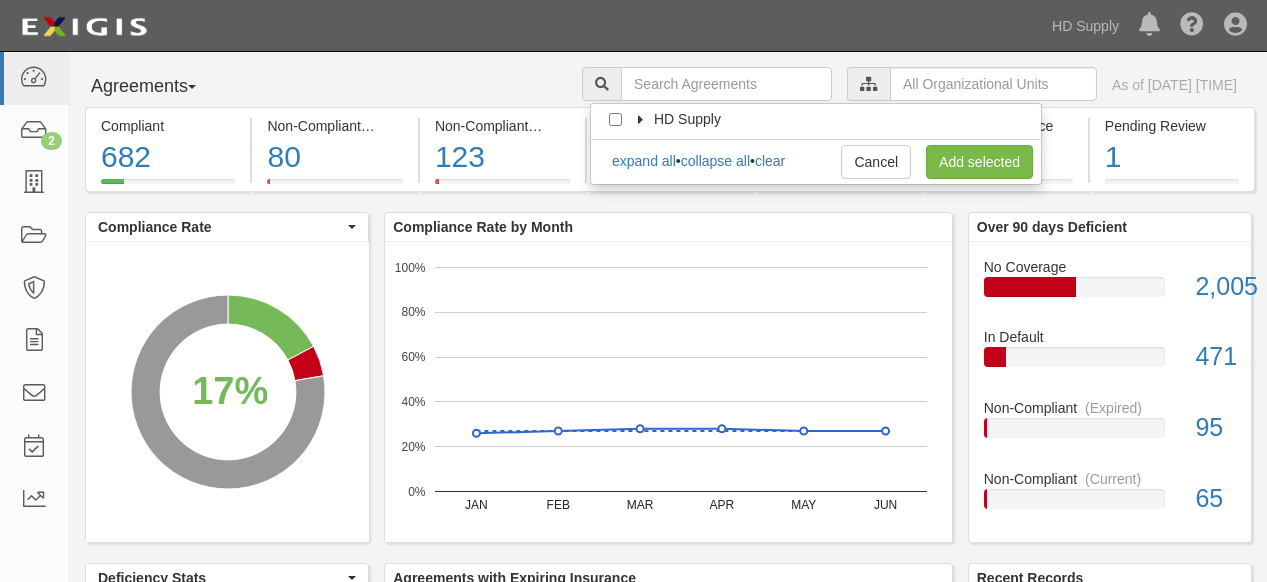 click at bounding box center [642, 120] 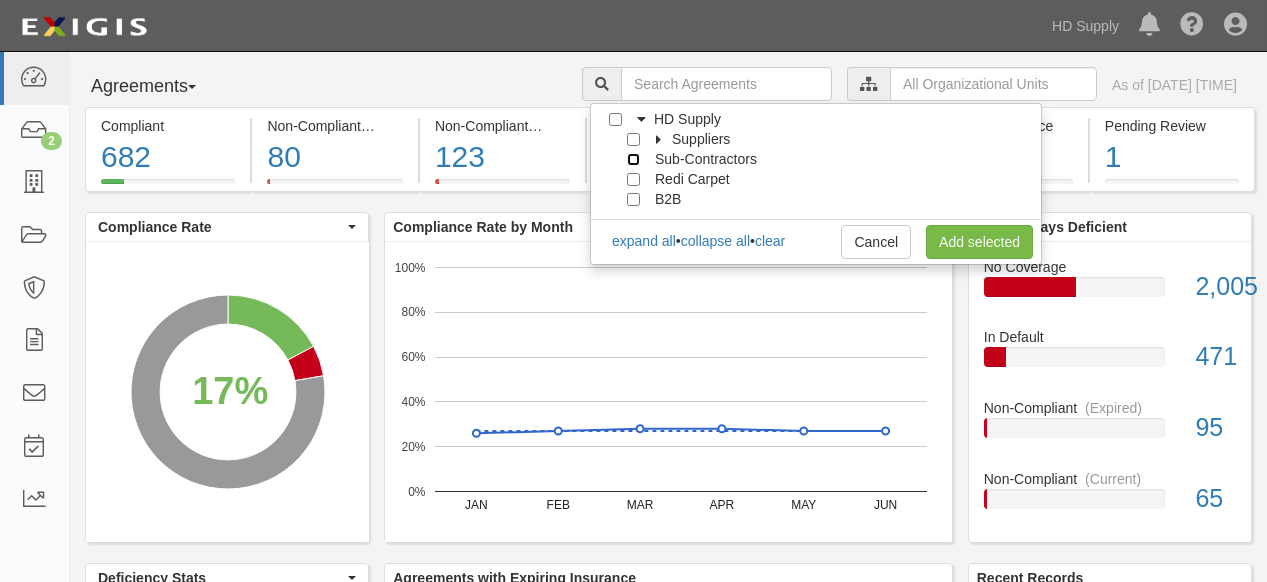 click on "Sub-Contractors" at bounding box center [633, 159] 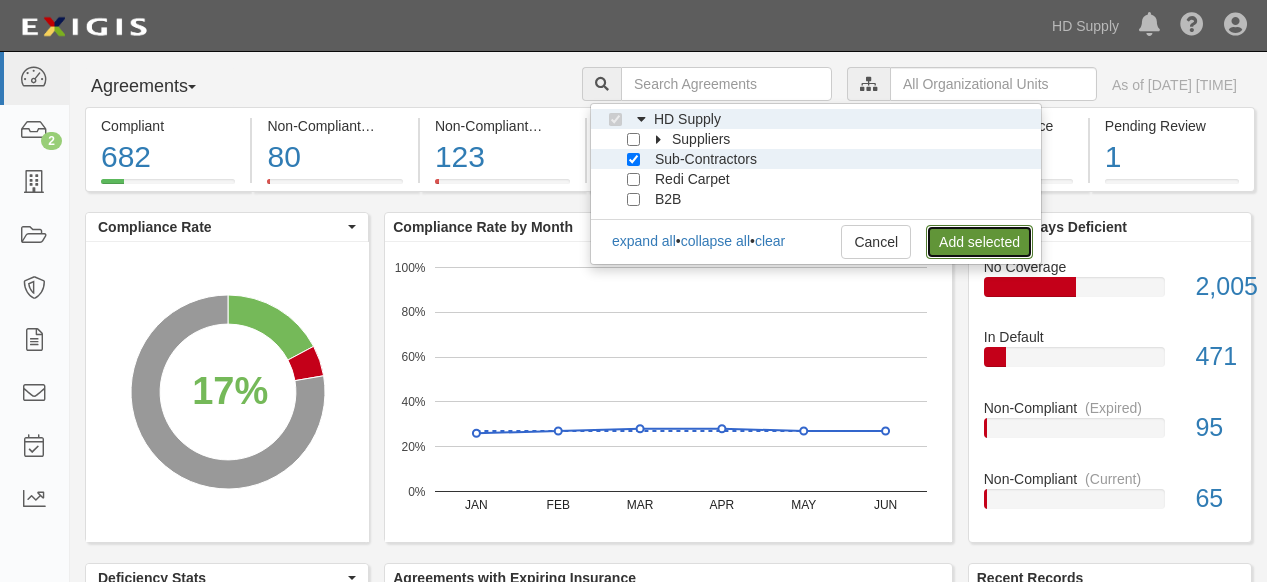 click on "Add selected" at bounding box center [979, 242] 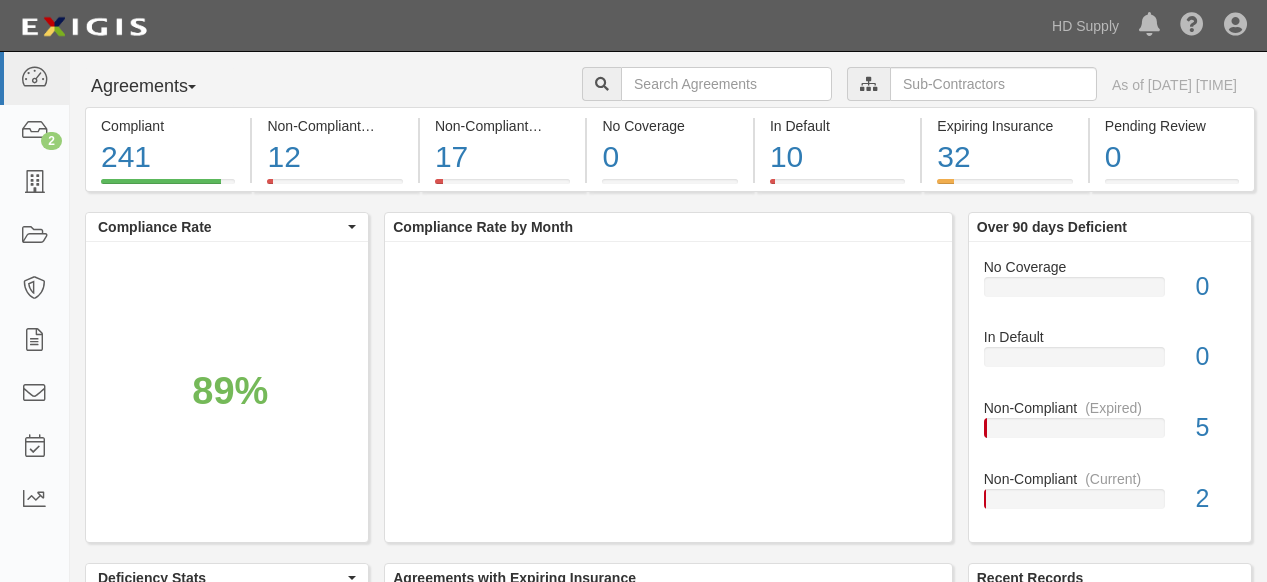scroll, scrollTop: 0, scrollLeft: 0, axis: both 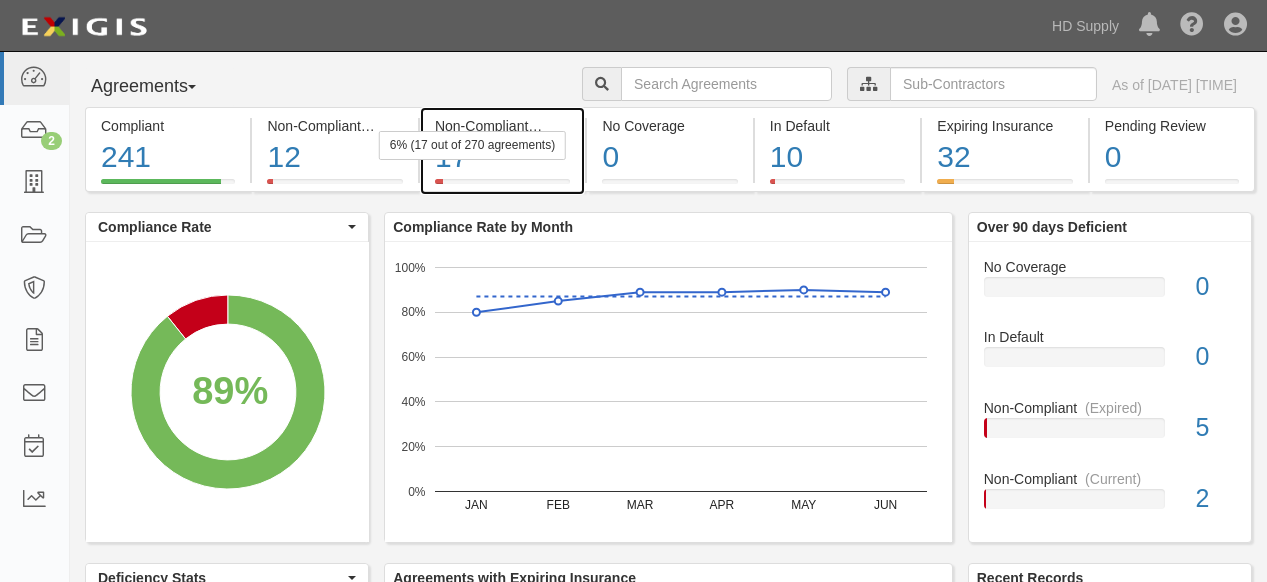 click on "6% (17 out of 270 agreements)" at bounding box center [472, 145] 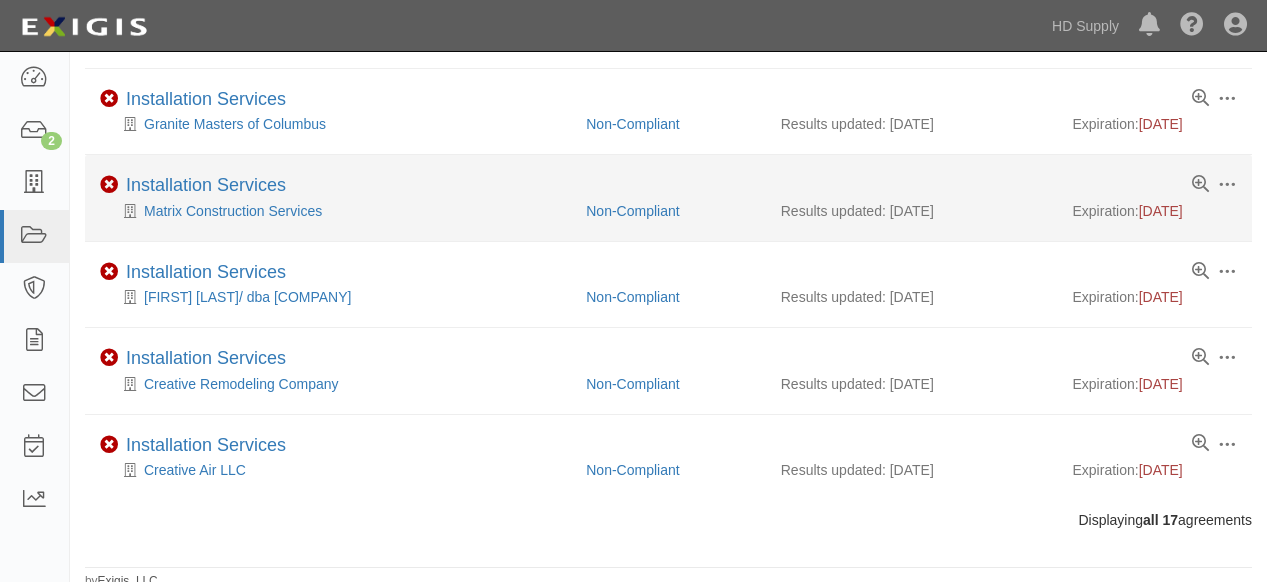 scroll, scrollTop: 1061, scrollLeft: 0, axis: vertical 